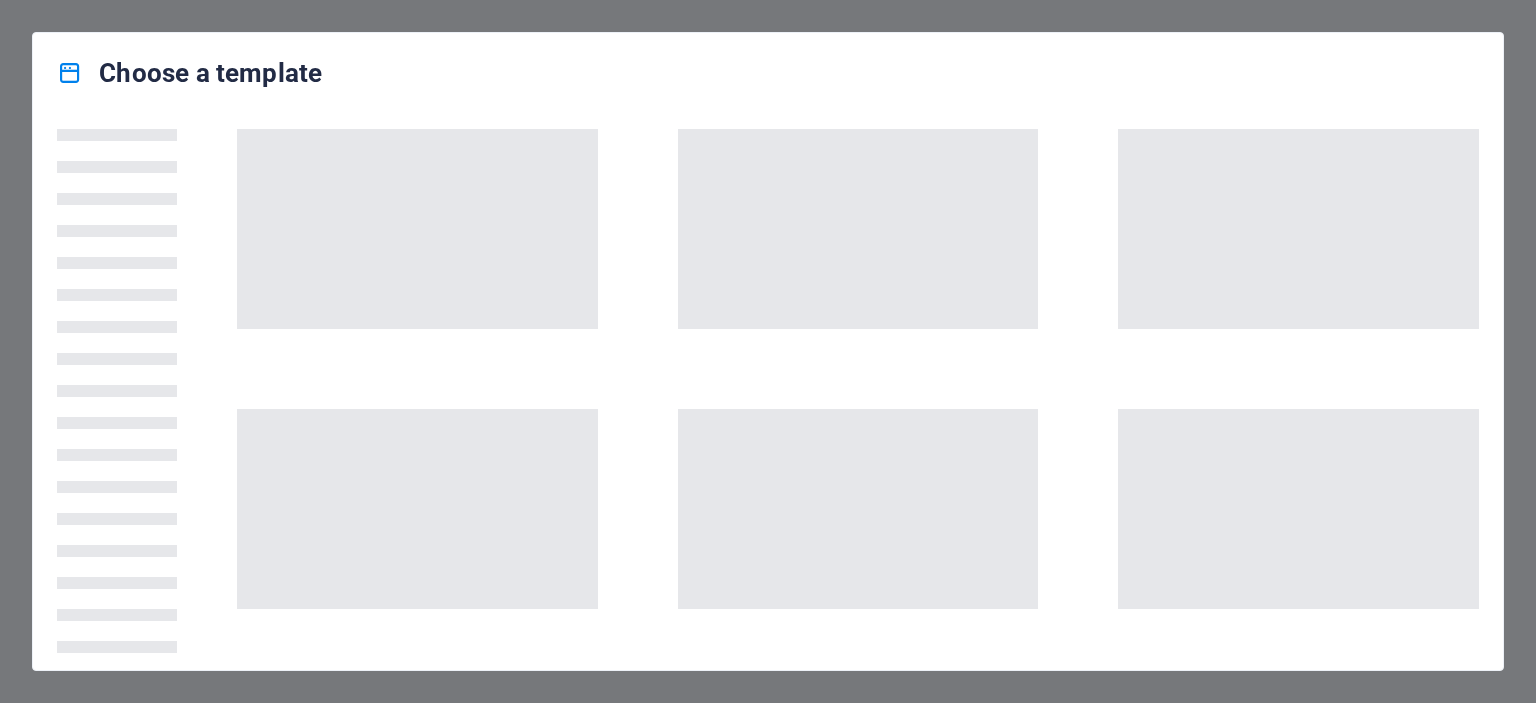 scroll, scrollTop: 0, scrollLeft: 0, axis: both 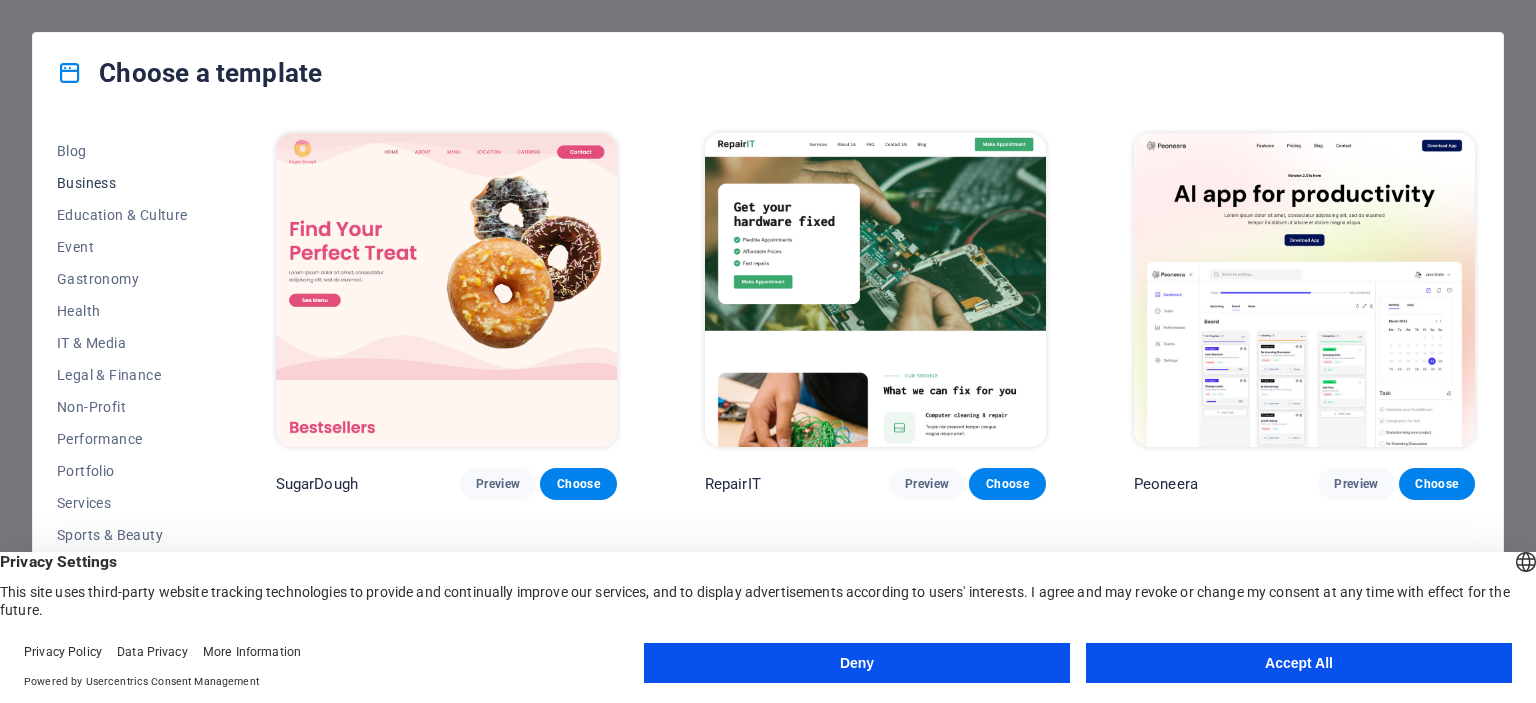 click on "Business" at bounding box center [122, 183] 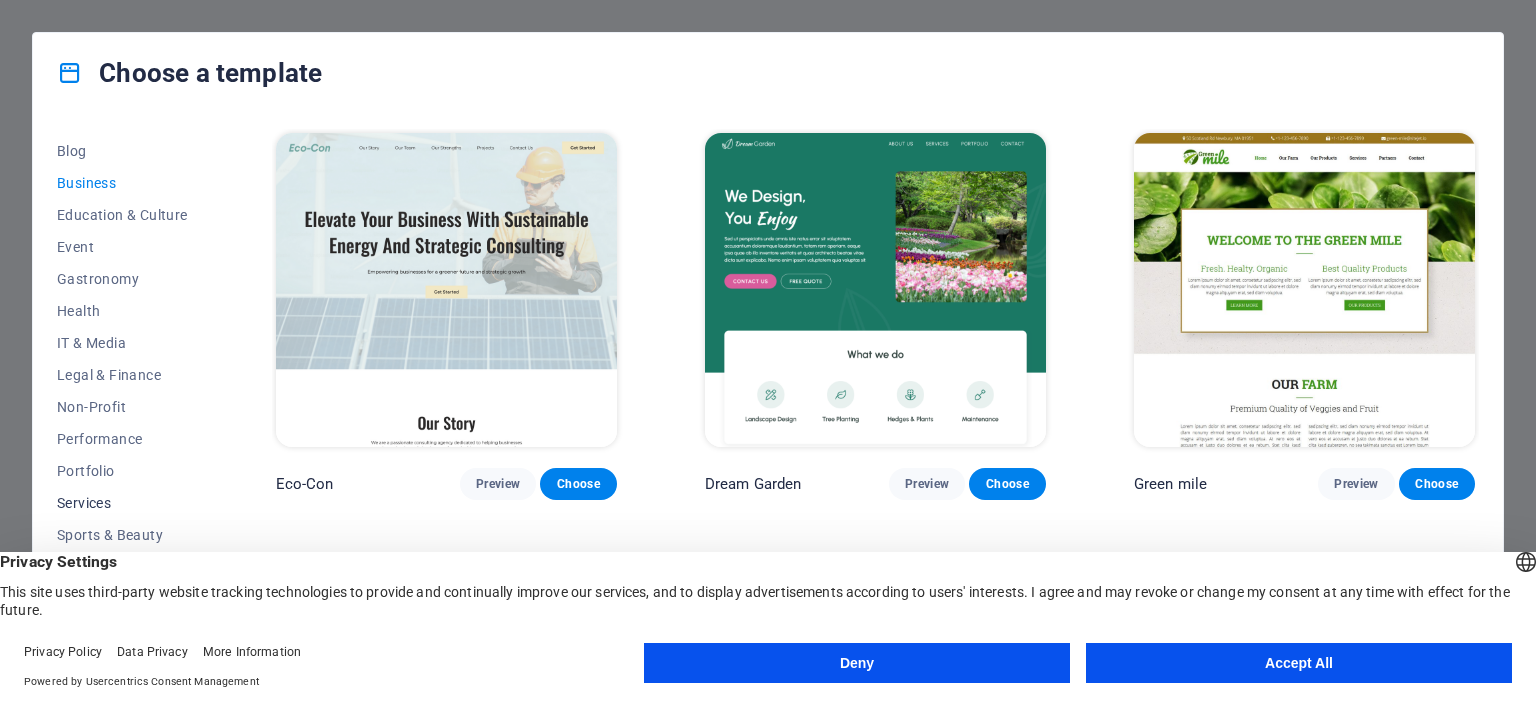 click on "Services" at bounding box center [122, 503] 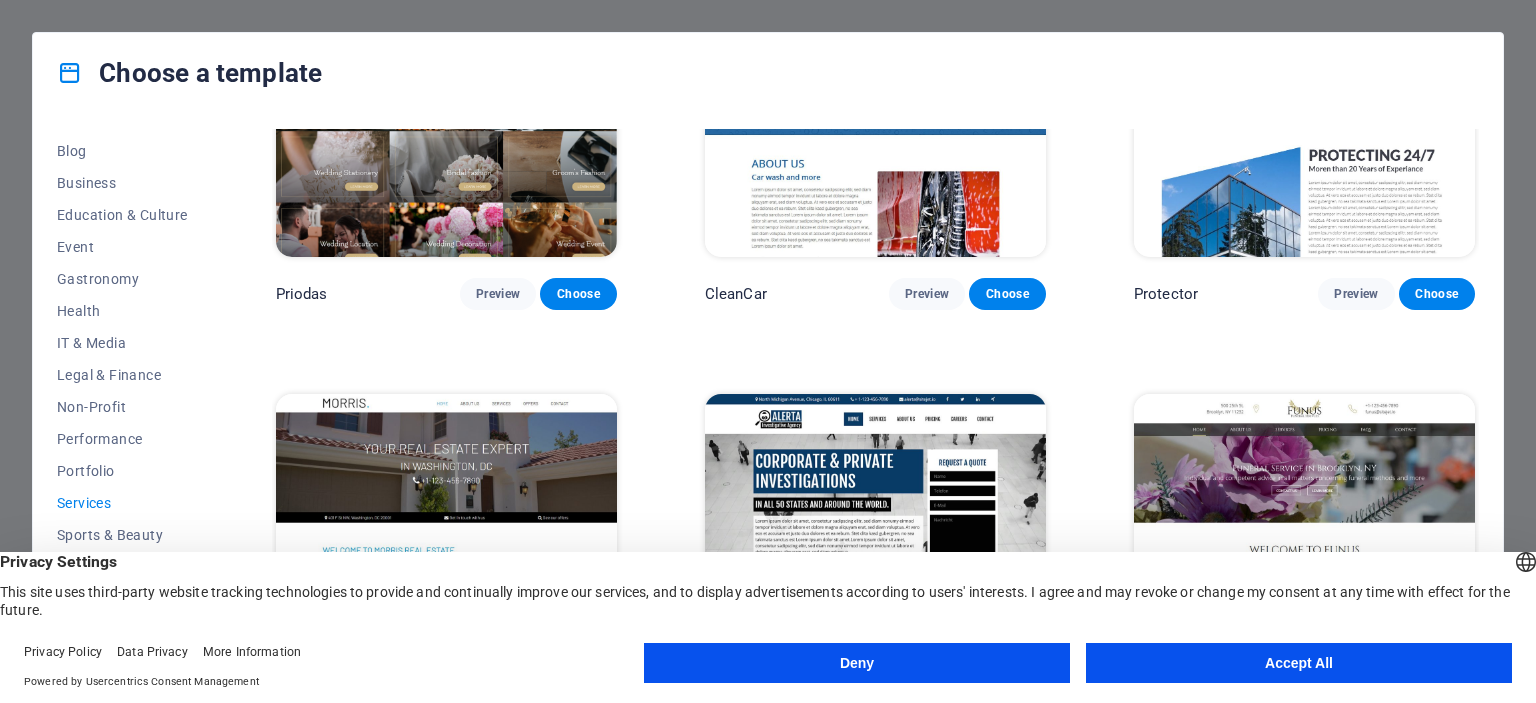 scroll, scrollTop: 1529, scrollLeft: 0, axis: vertical 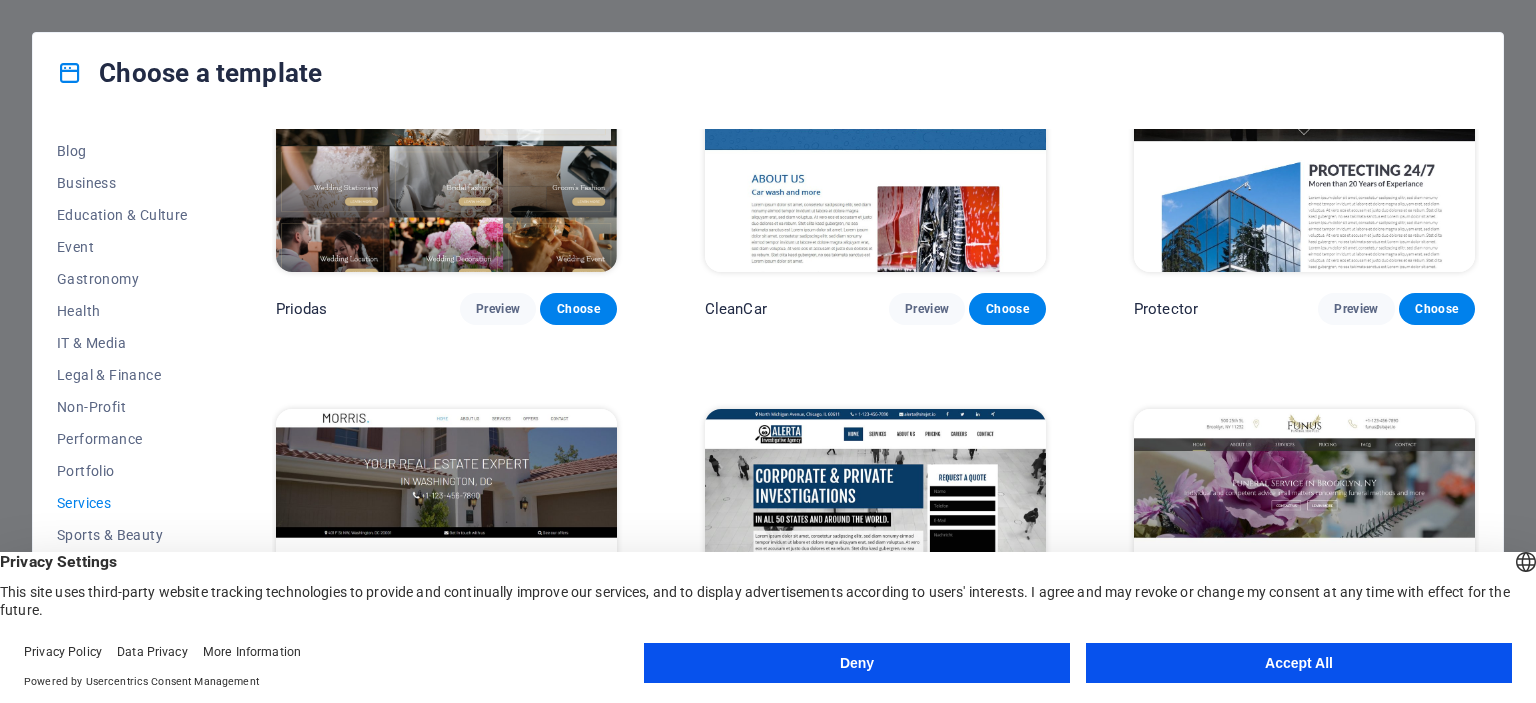 click on "Accept All" at bounding box center (1299, 663) 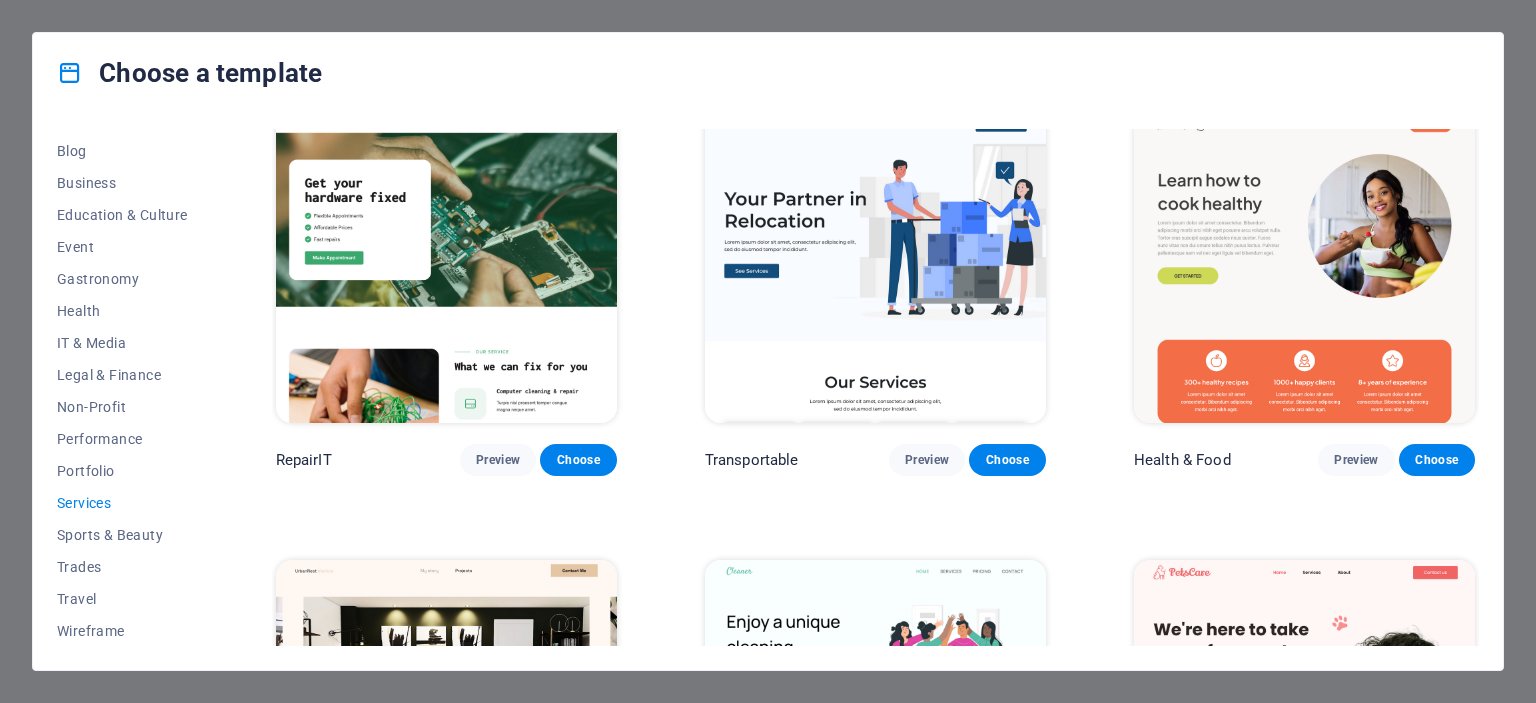 scroll, scrollTop: 0, scrollLeft: 0, axis: both 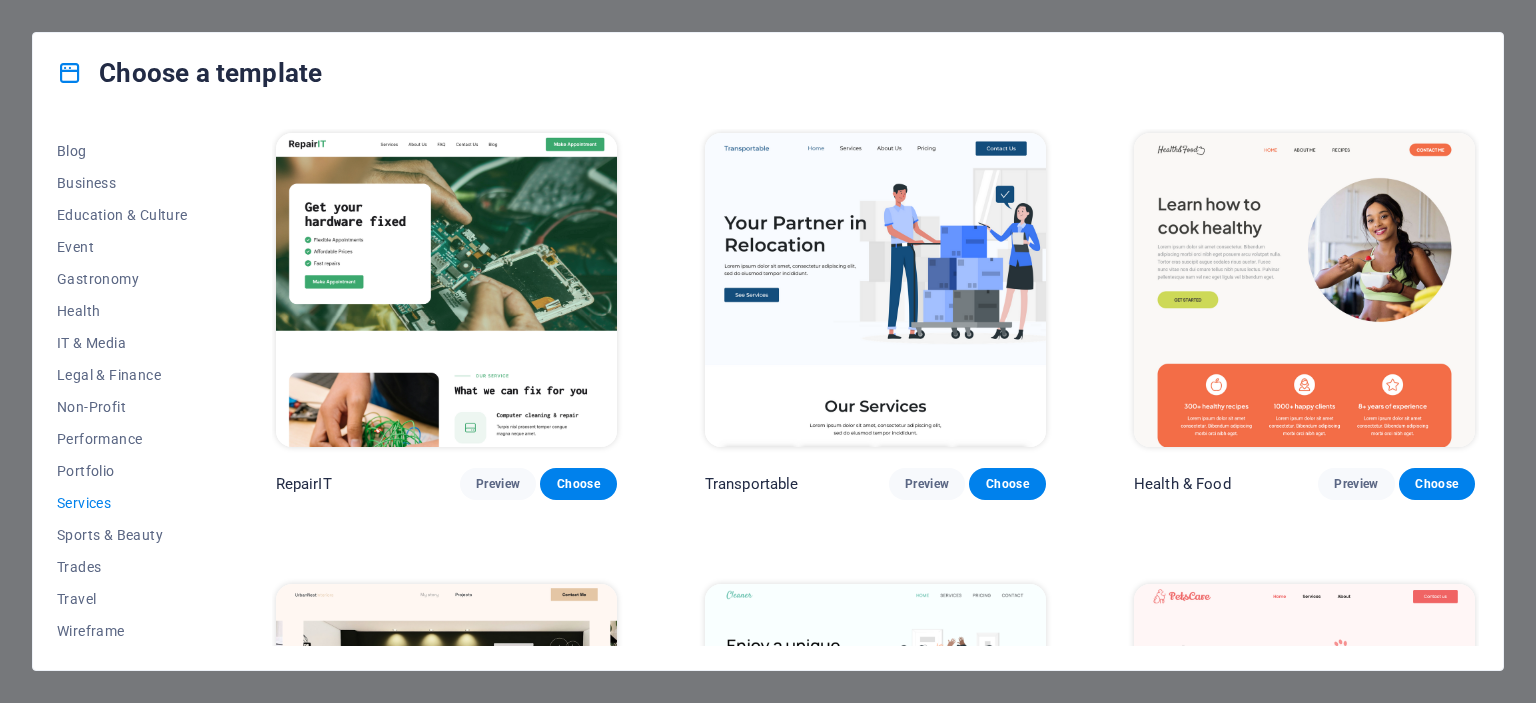 drag, startPoint x: 1472, startPoint y: 157, endPoint x: 1480, endPoint y: 191, distance: 34.928497 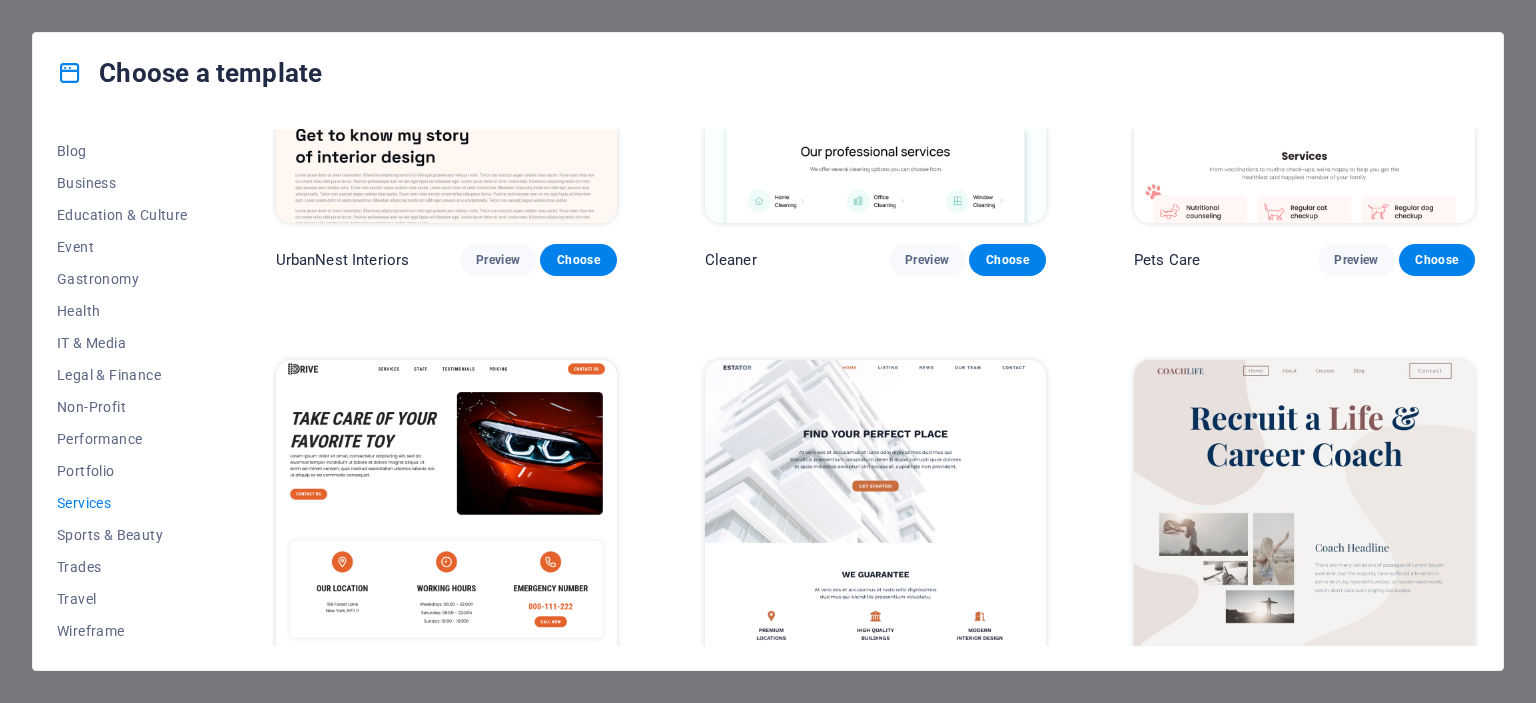 scroll, scrollTop: 691, scrollLeft: 0, axis: vertical 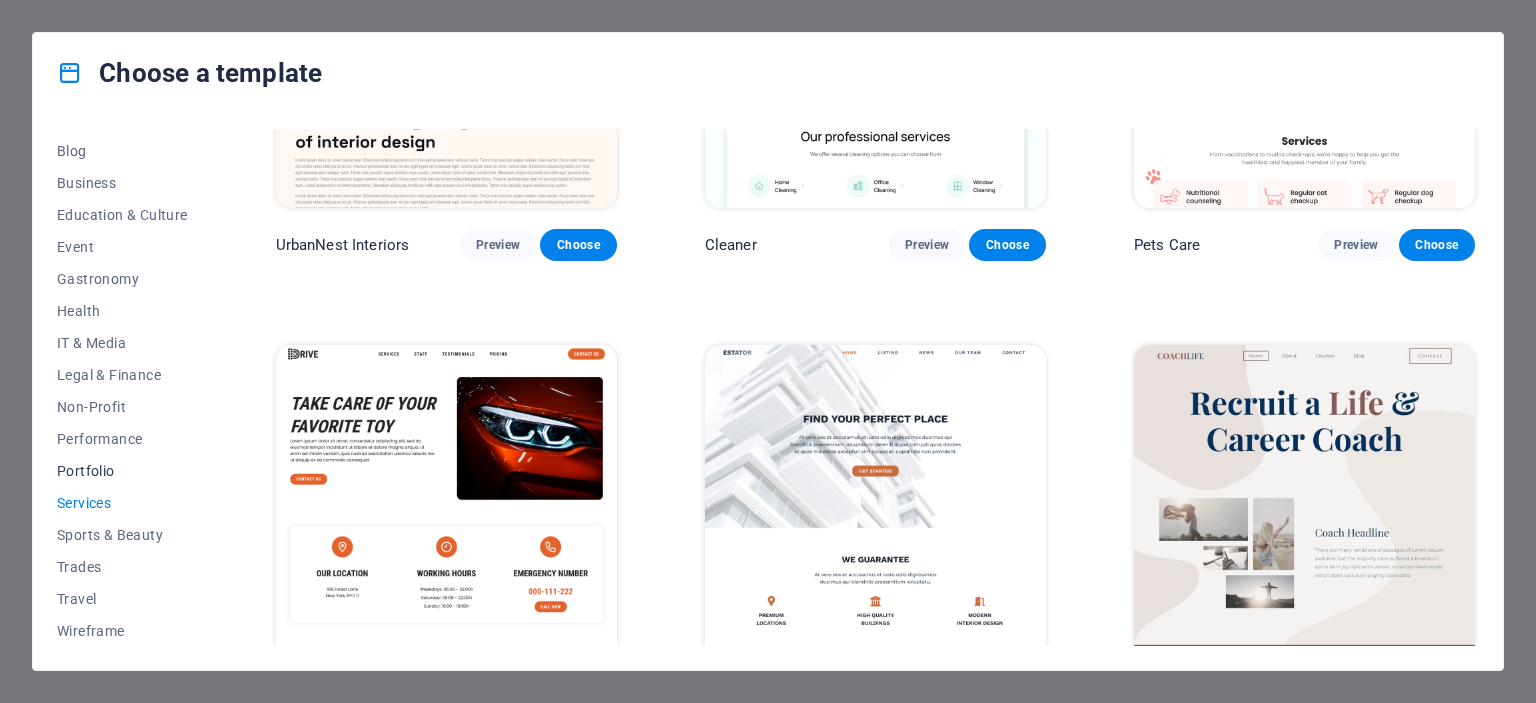 click on "Portfolio" at bounding box center (122, 471) 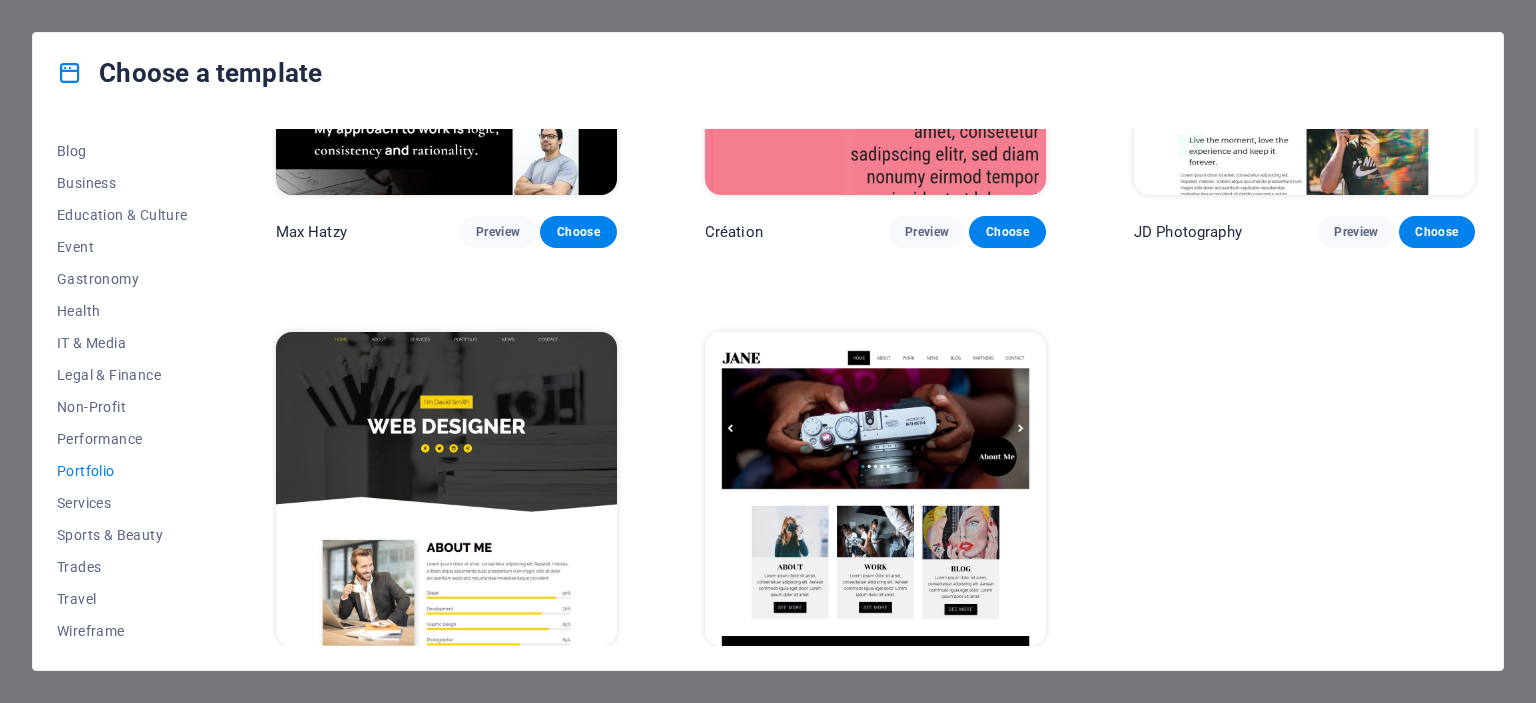 scroll, scrollTop: 734, scrollLeft: 0, axis: vertical 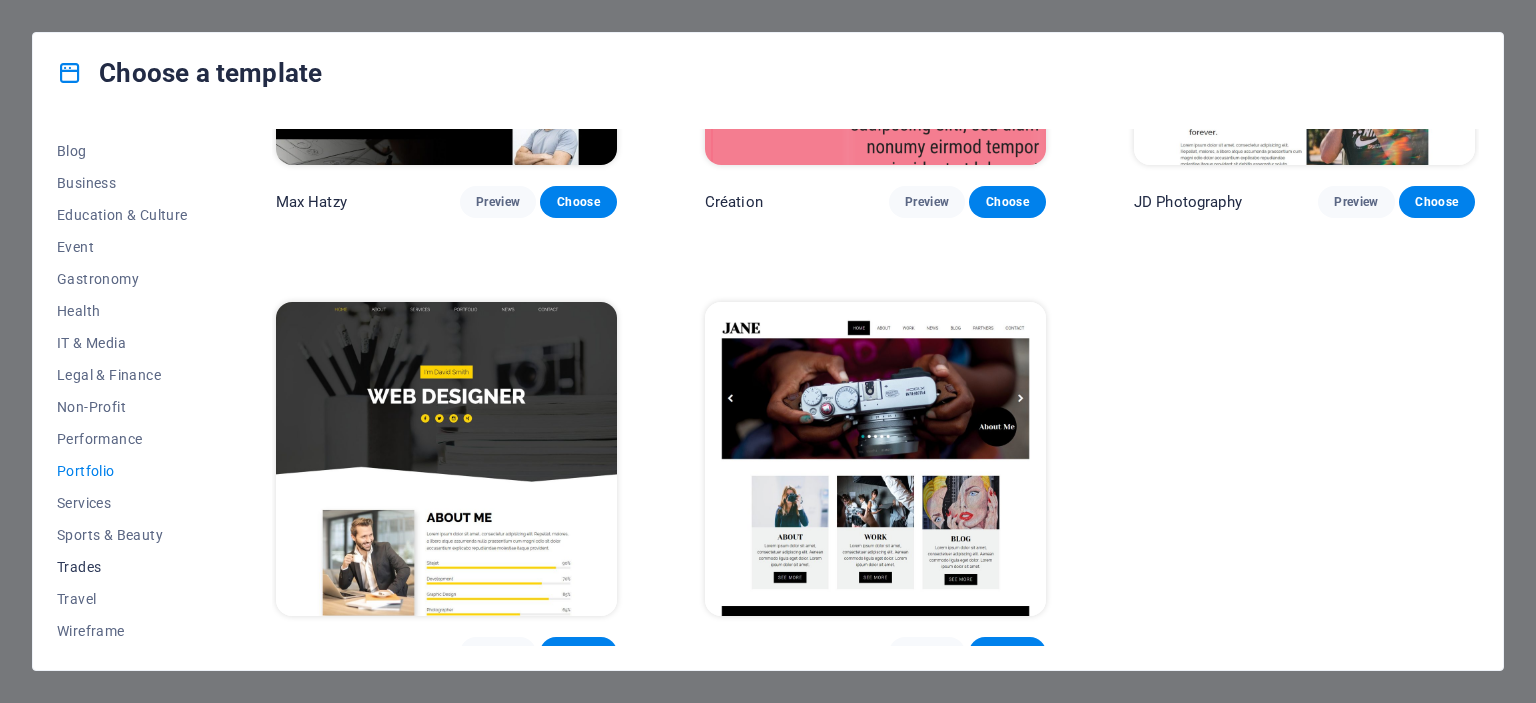 click on "Trades" at bounding box center [122, 567] 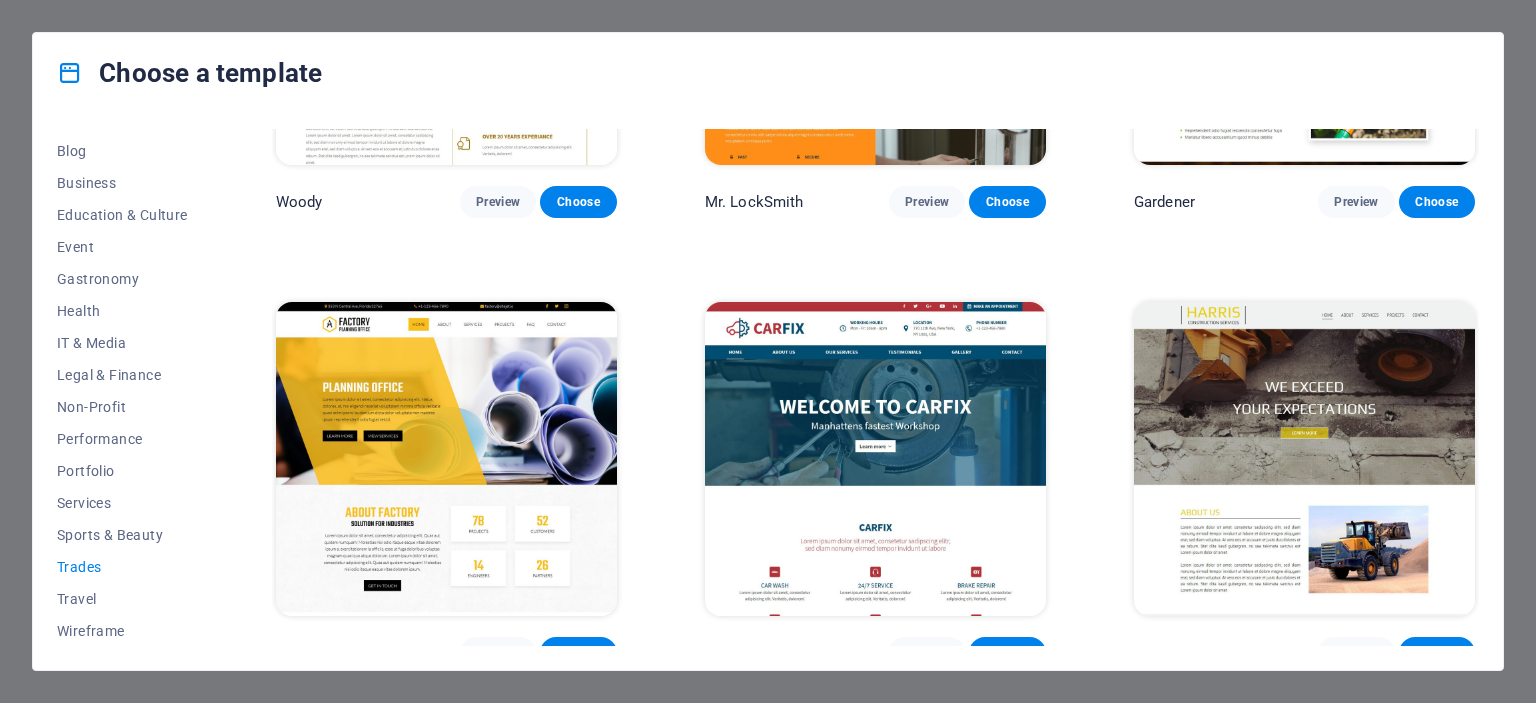 scroll, scrollTop: 0, scrollLeft: 0, axis: both 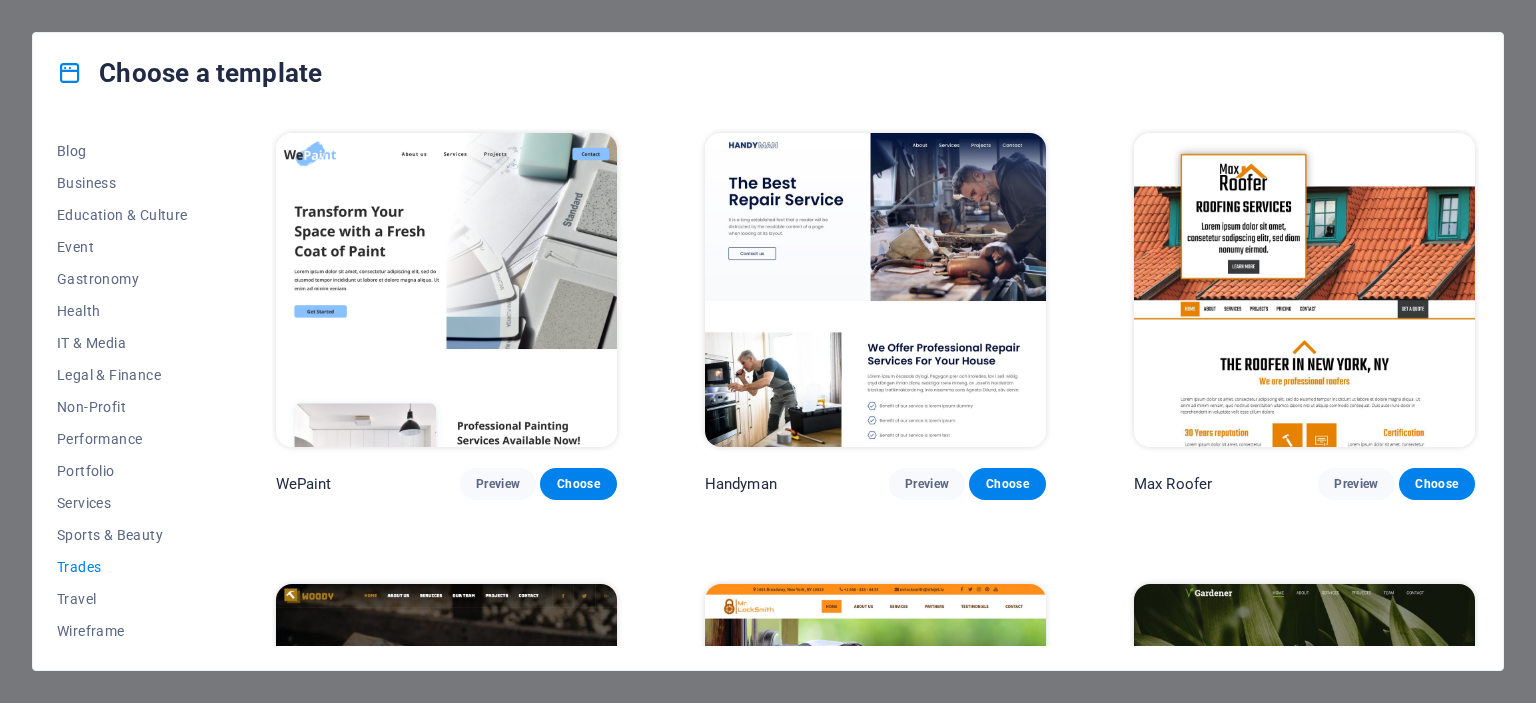 drag, startPoint x: 1473, startPoint y: 326, endPoint x: 1475, endPoint y: 297, distance: 29.068884 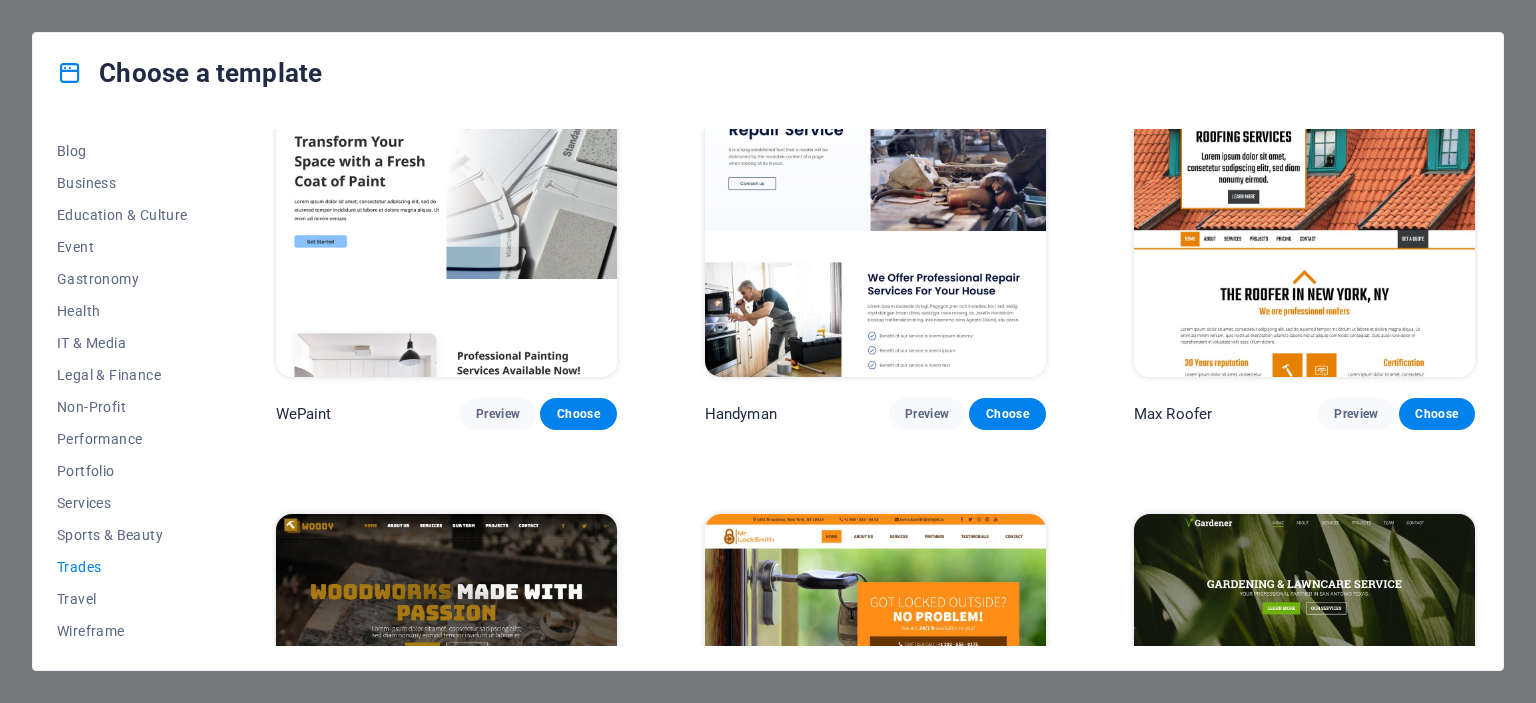 scroll, scrollTop: 66, scrollLeft: 0, axis: vertical 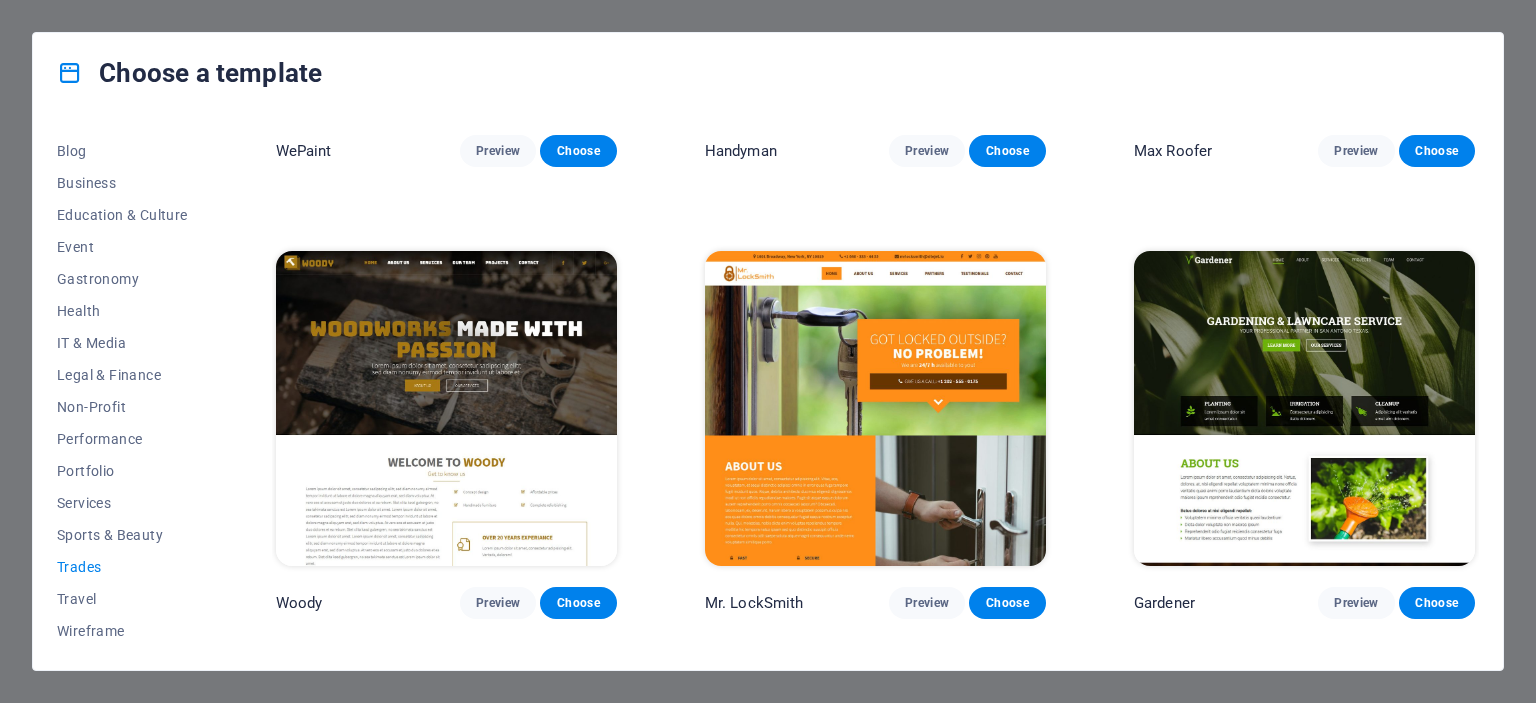 drag, startPoint x: 208, startPoint y: 555, endPoint x: 209, endPoint y: 567, distance: 12.0415945 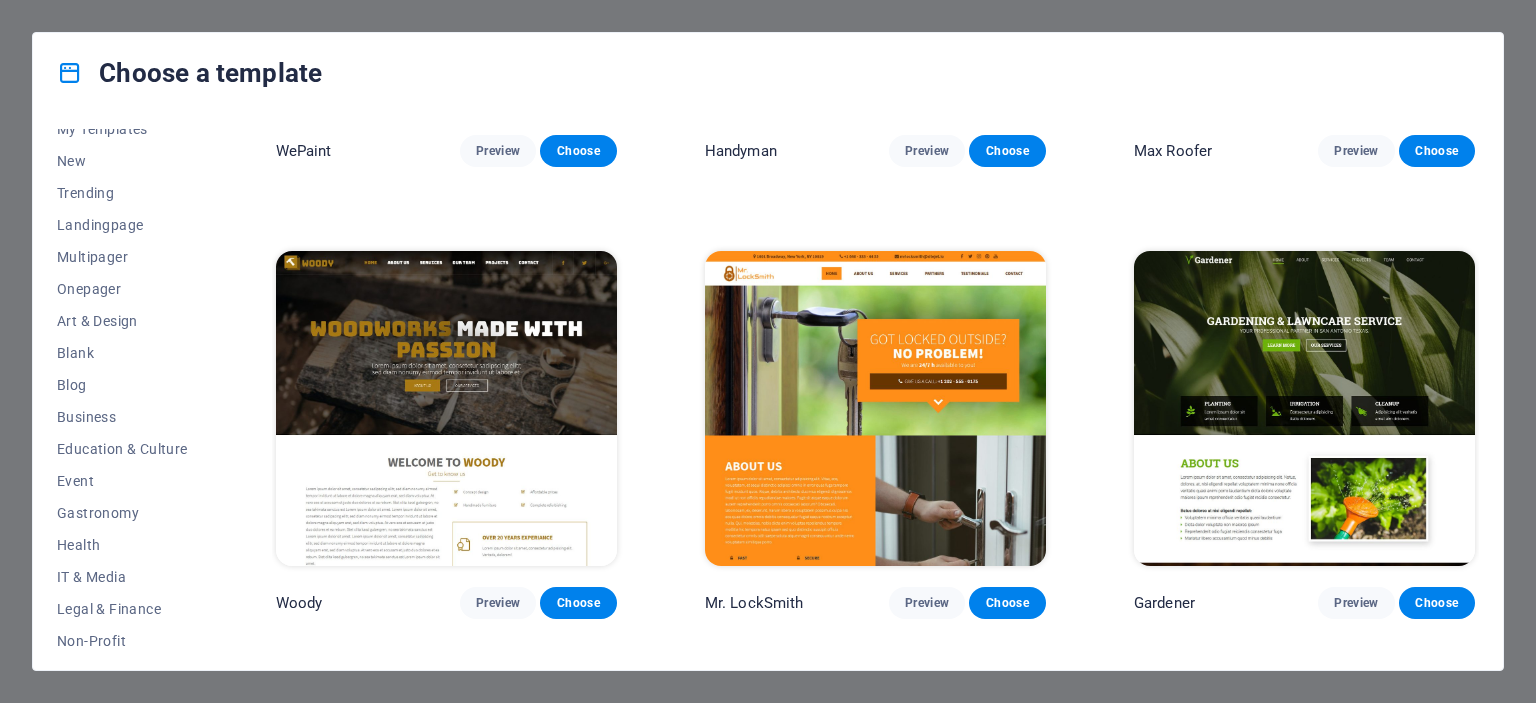 scroll, scrollTop: 45, scrollLeft: 0, axis: vertical 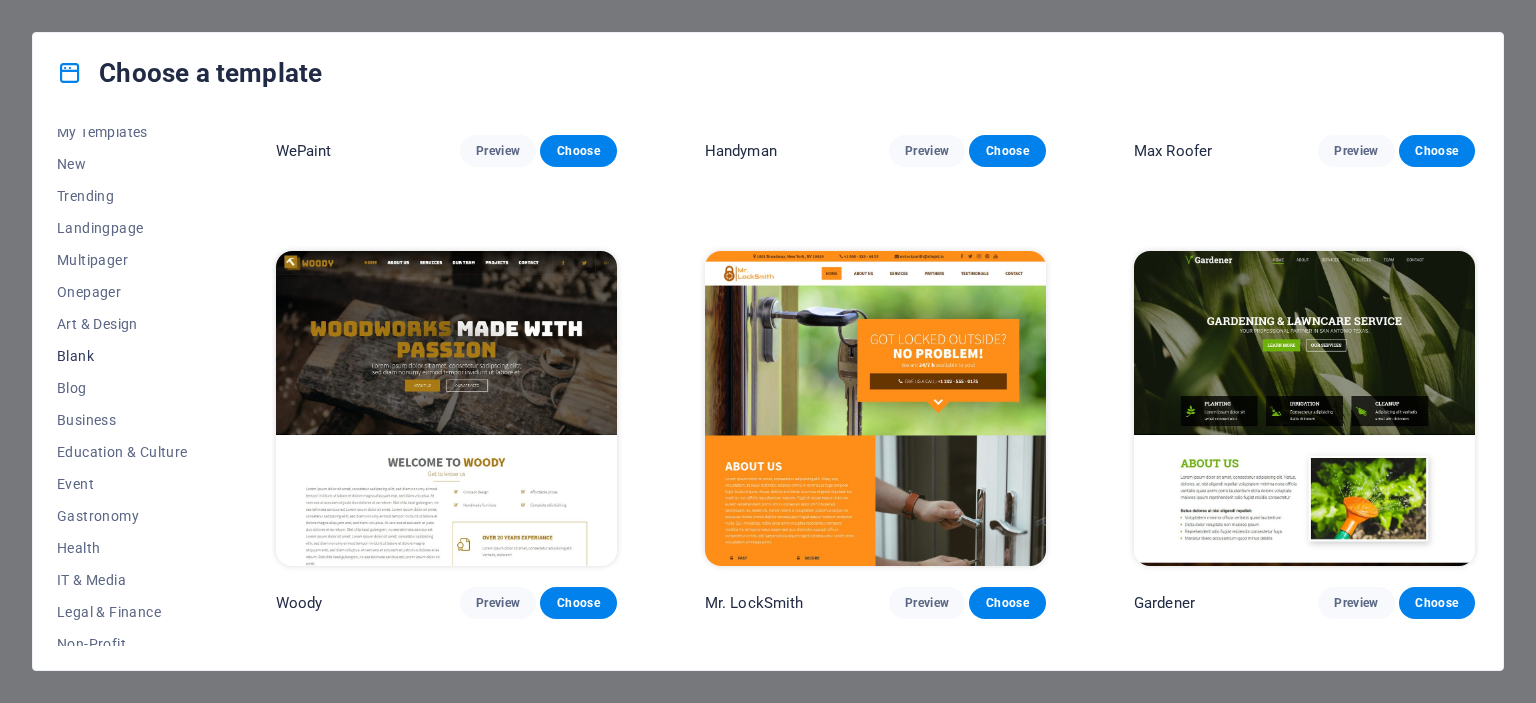 click on "Blank" at bounding box center (122, 356) 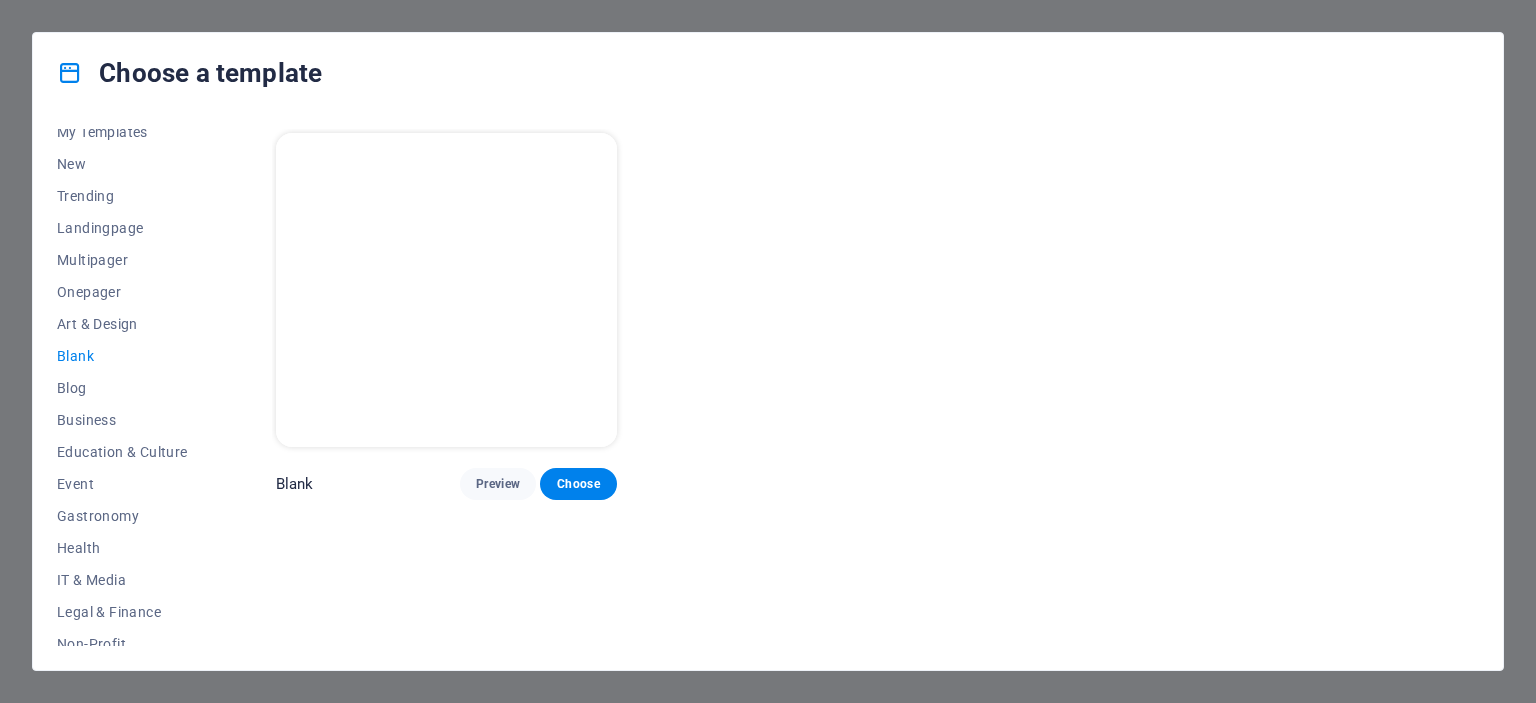 scroll, scrollTop: 0, scrollLeft: 0, axis: both 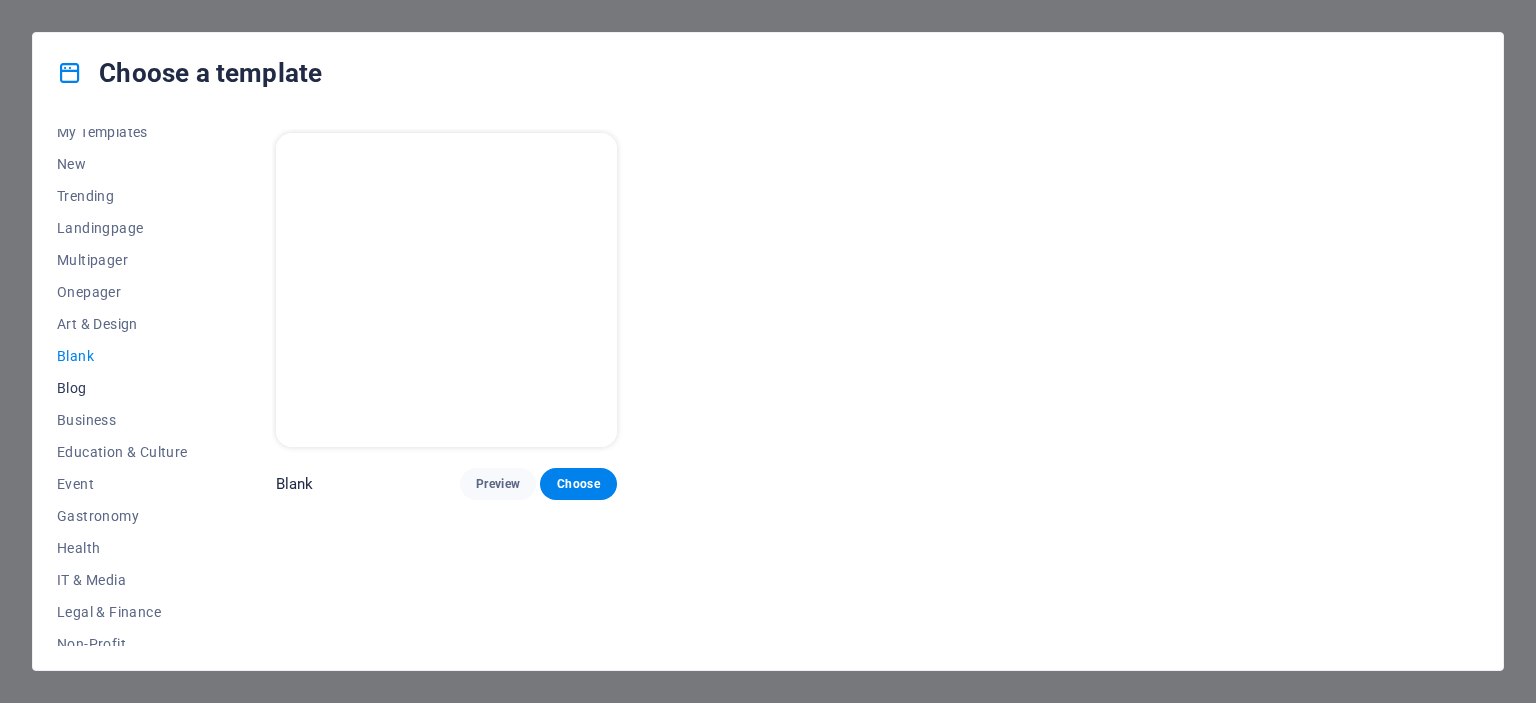 click on "Blog" at bounding box center [122, 388] 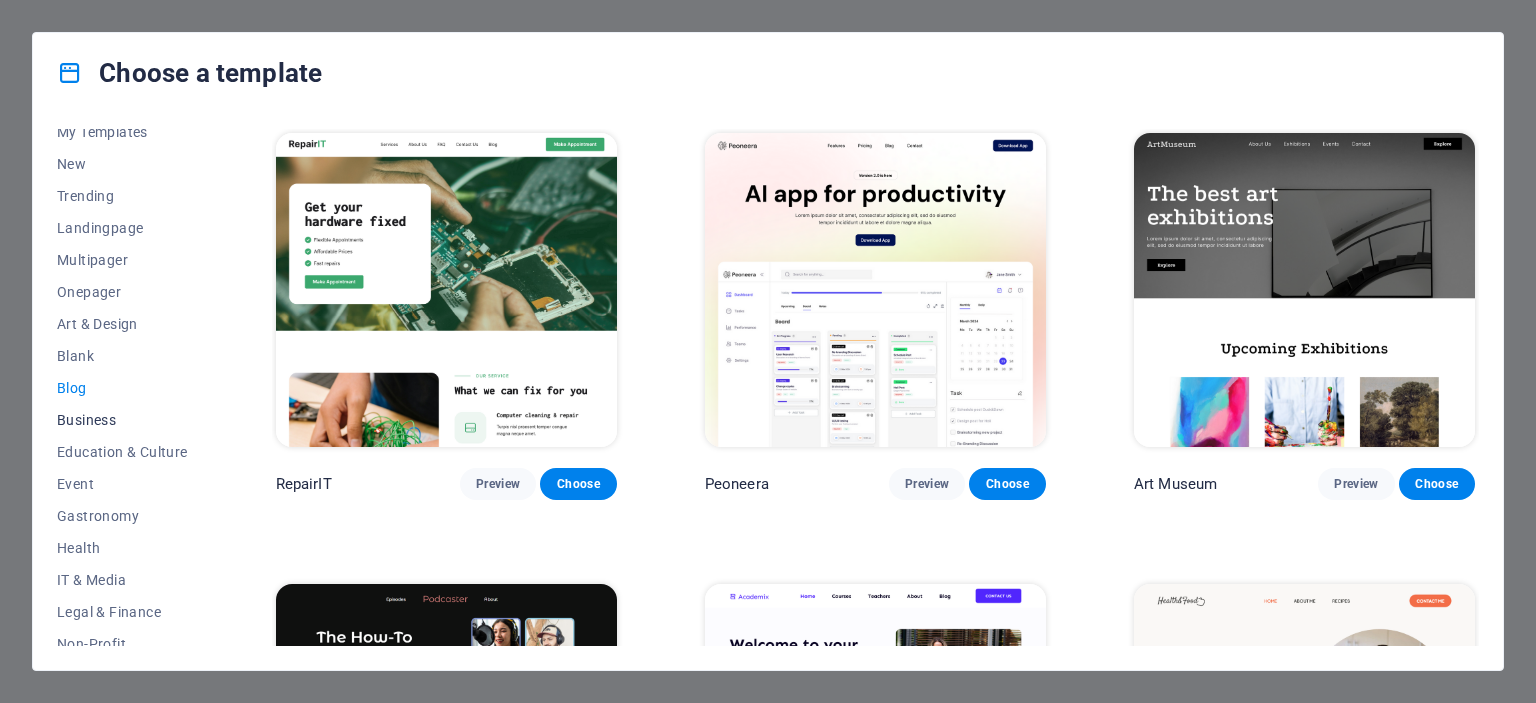 click on "Business" at bounding box center [122, 420] 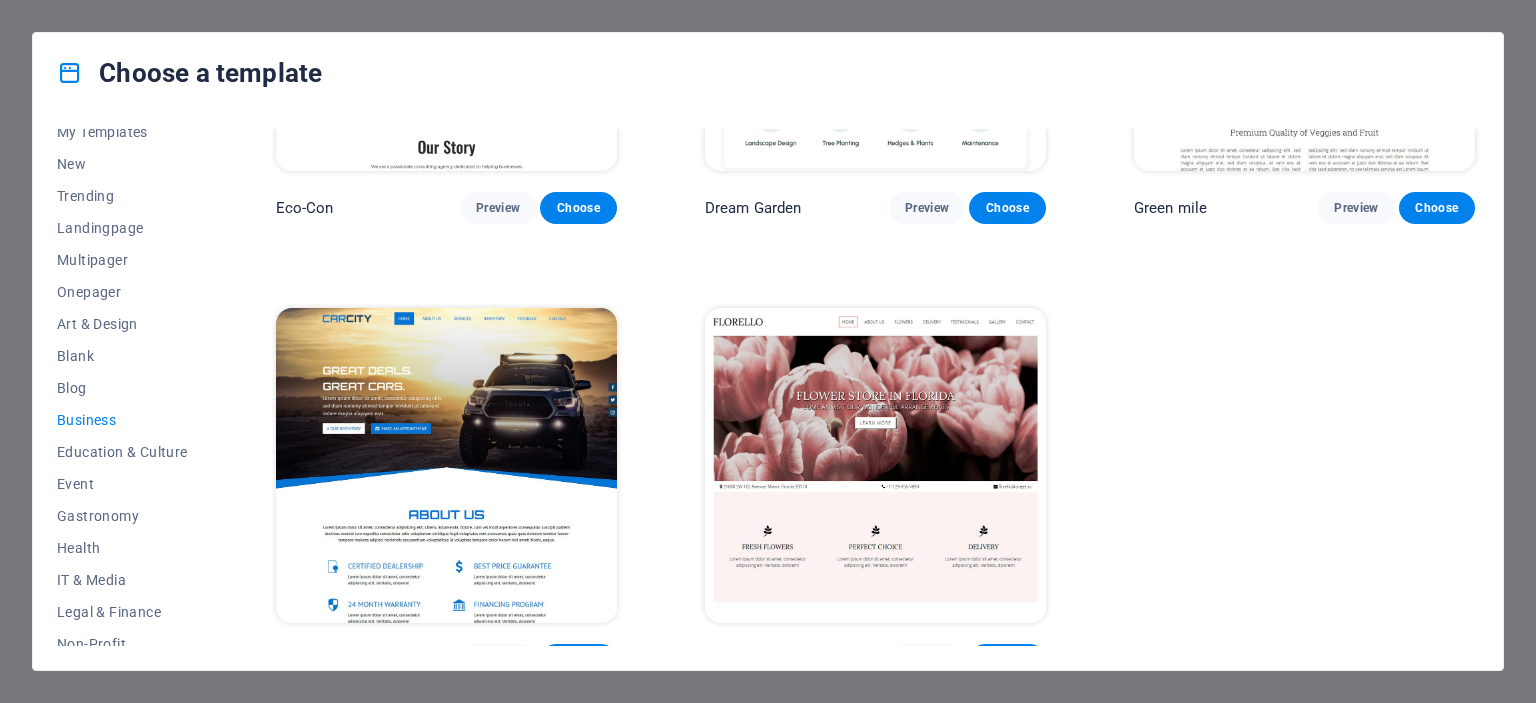 scroll, scrollTop: 300, scrollLeft: 0, axis: vertical 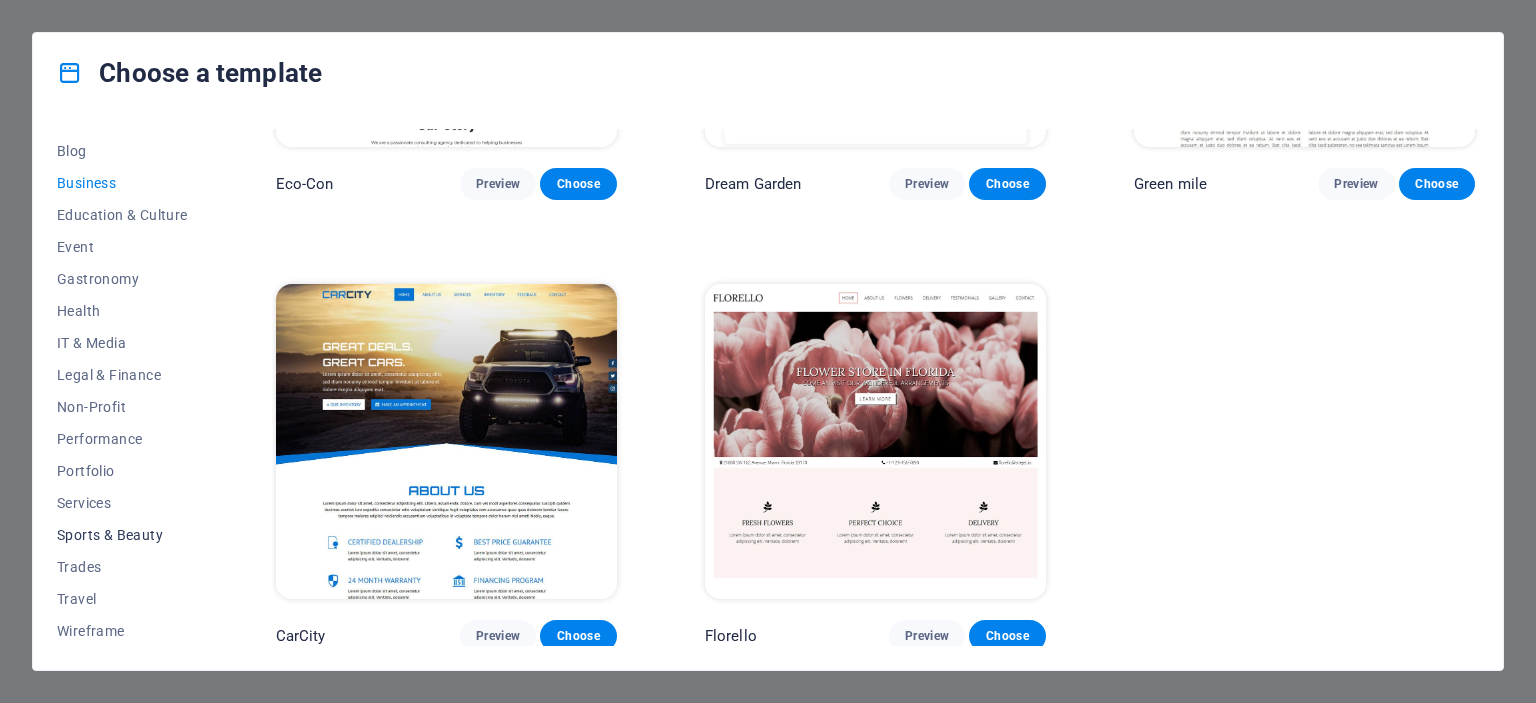 click on "Sports & Beauty" at bounding box center [122, 535] 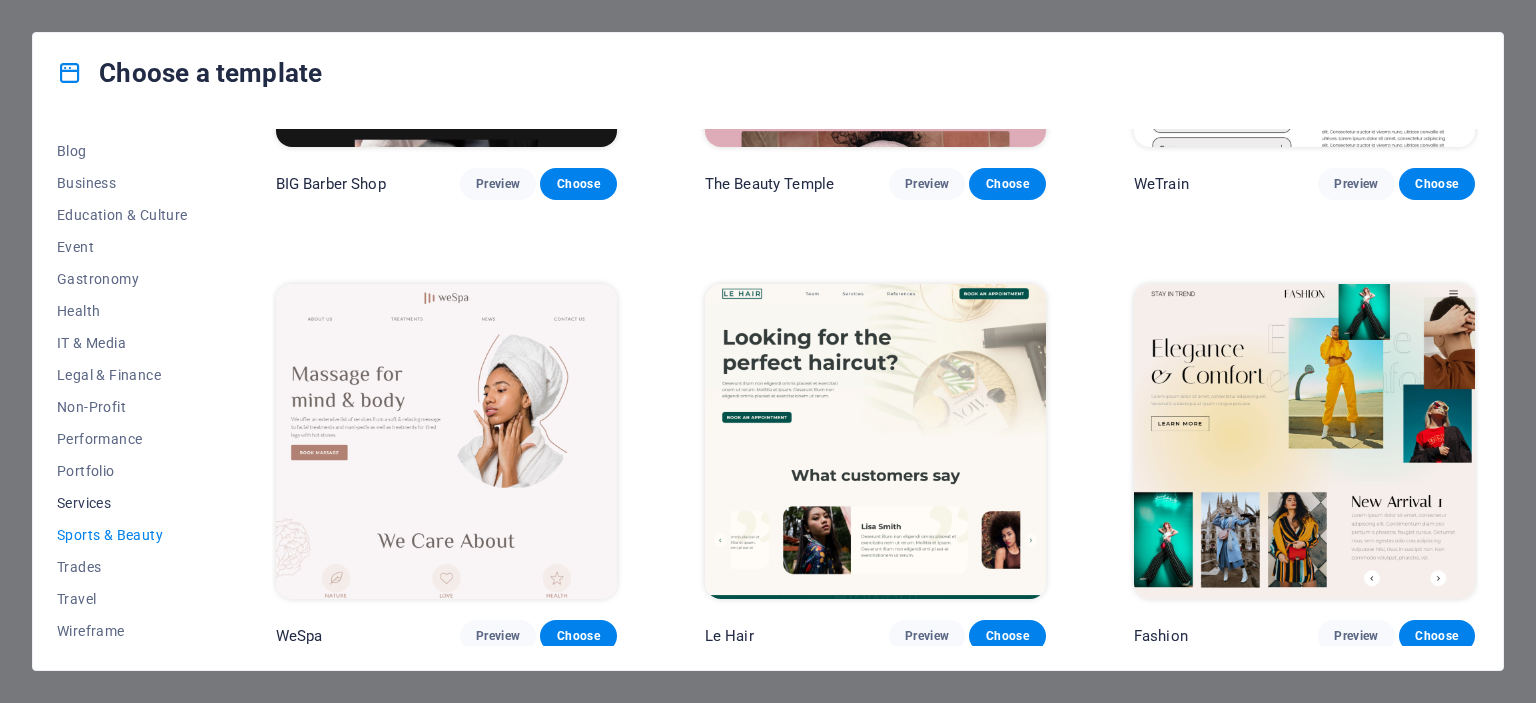 click on "Services" at bounding box center [122, 503] 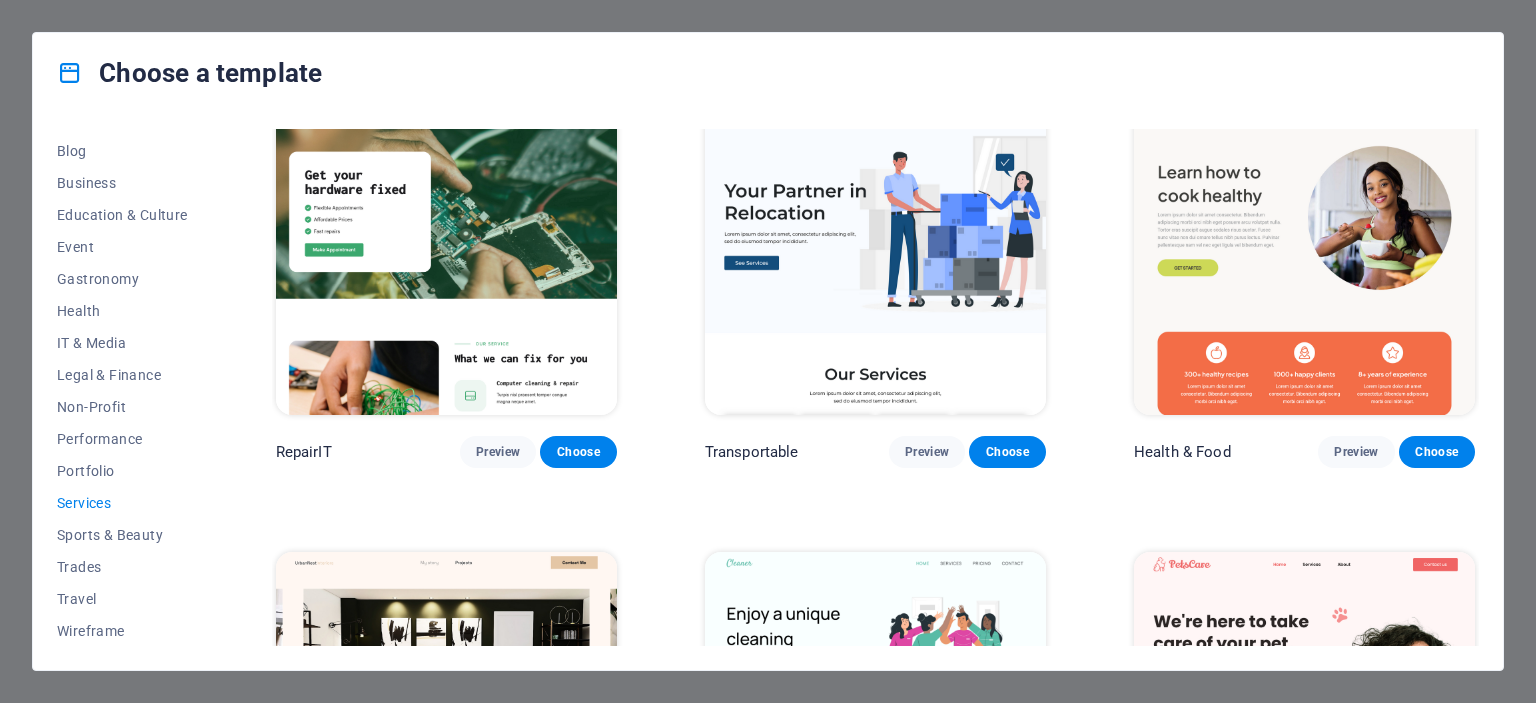 scroll, scrollTop: 0, scrollLeft: 0, axis: both 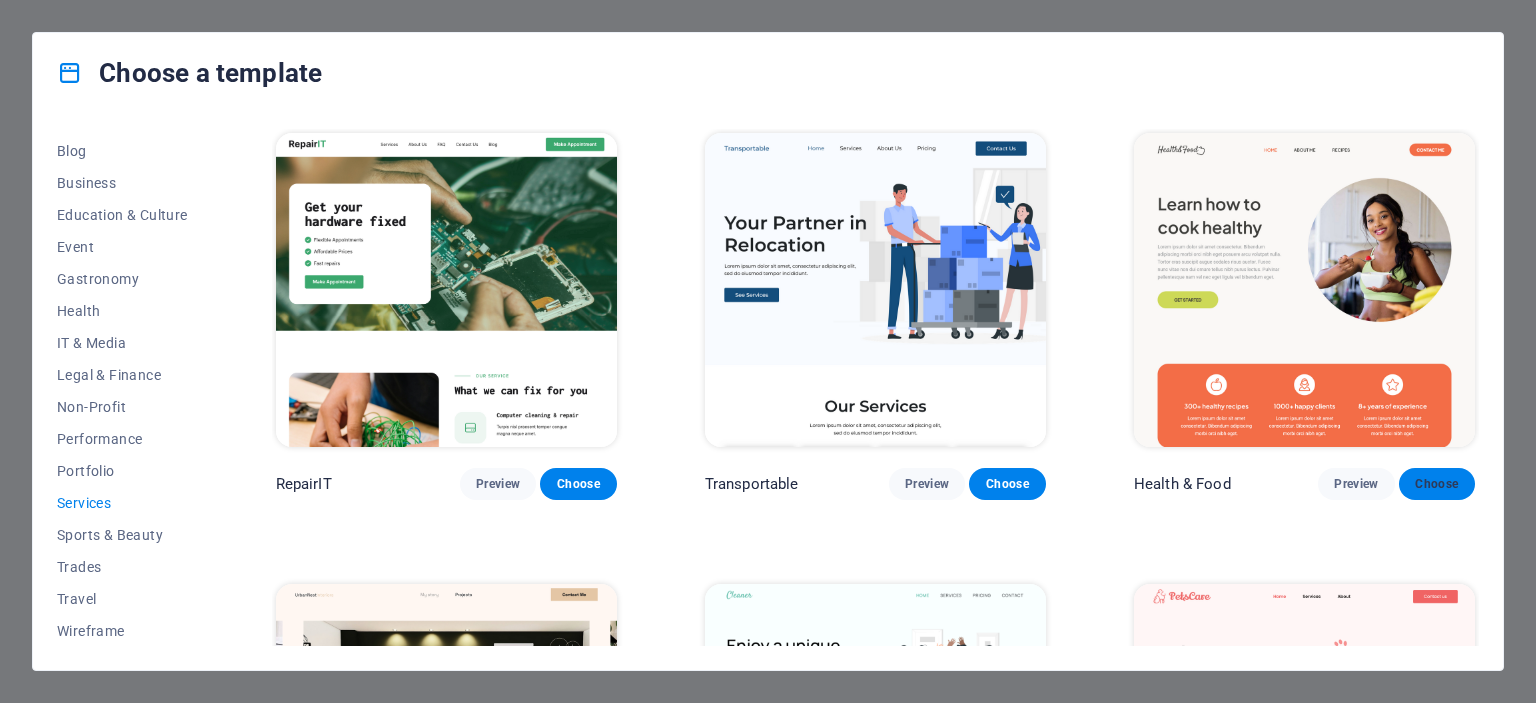 click on "Choose" at bounding box center (1437, 484) 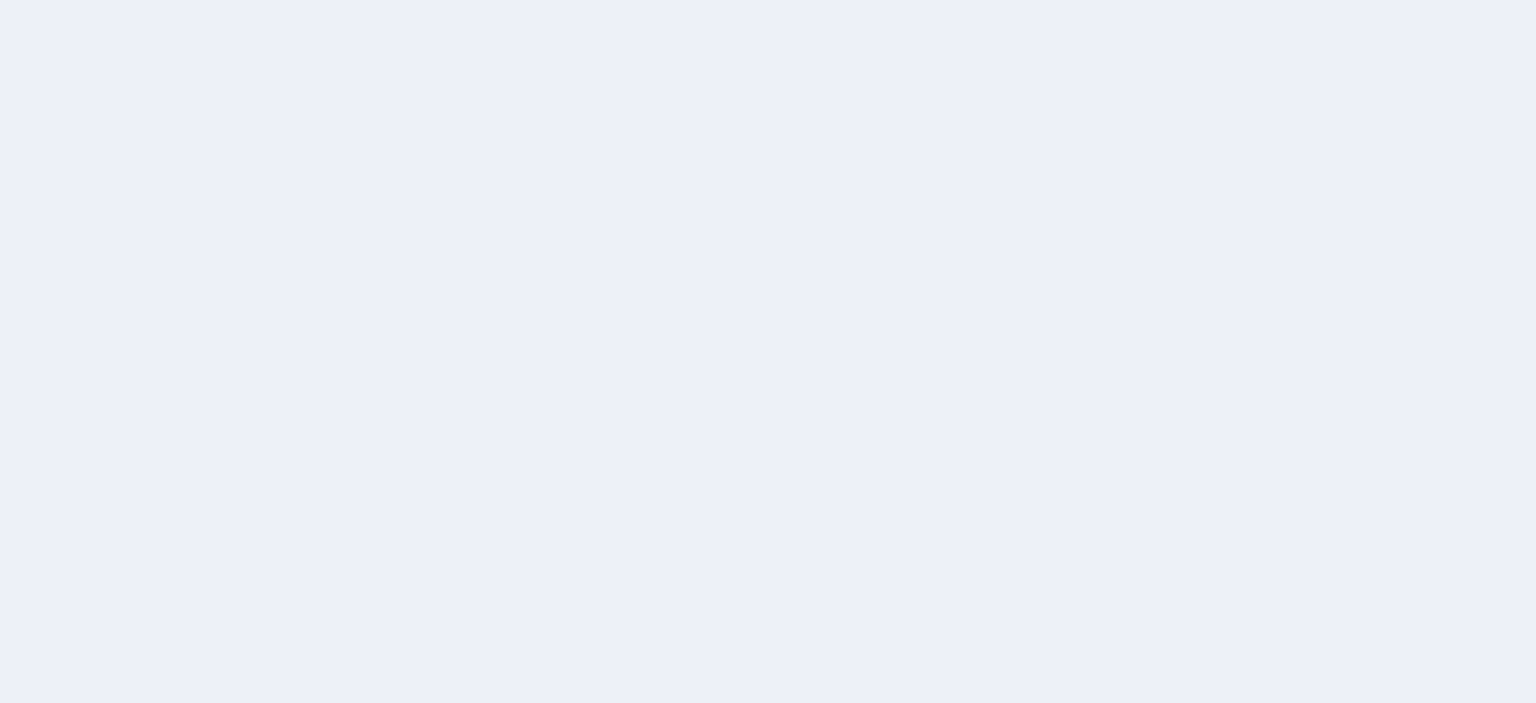 scroll, scrollTop: 0, scrollLeft: 0, axis: both 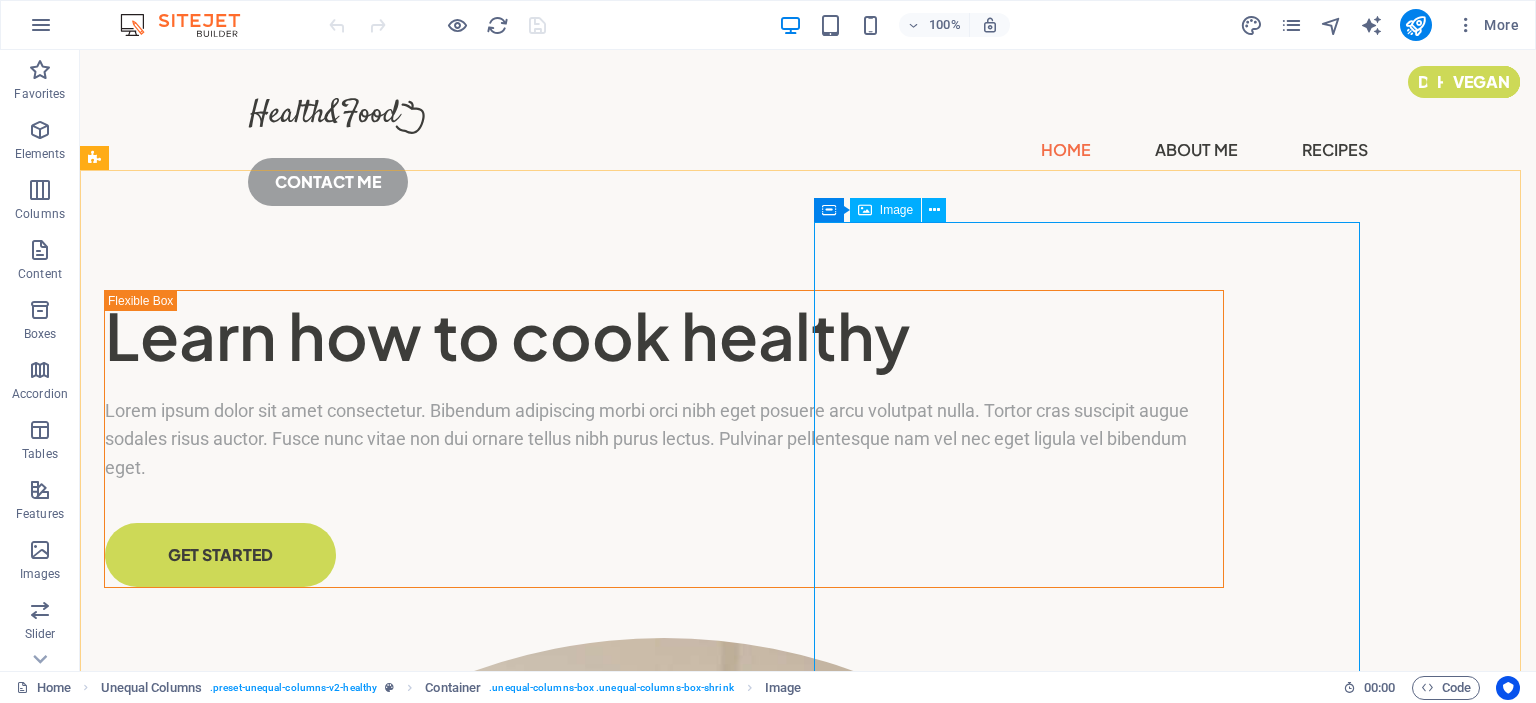 click on "Image" at bounding box center [896, 210] 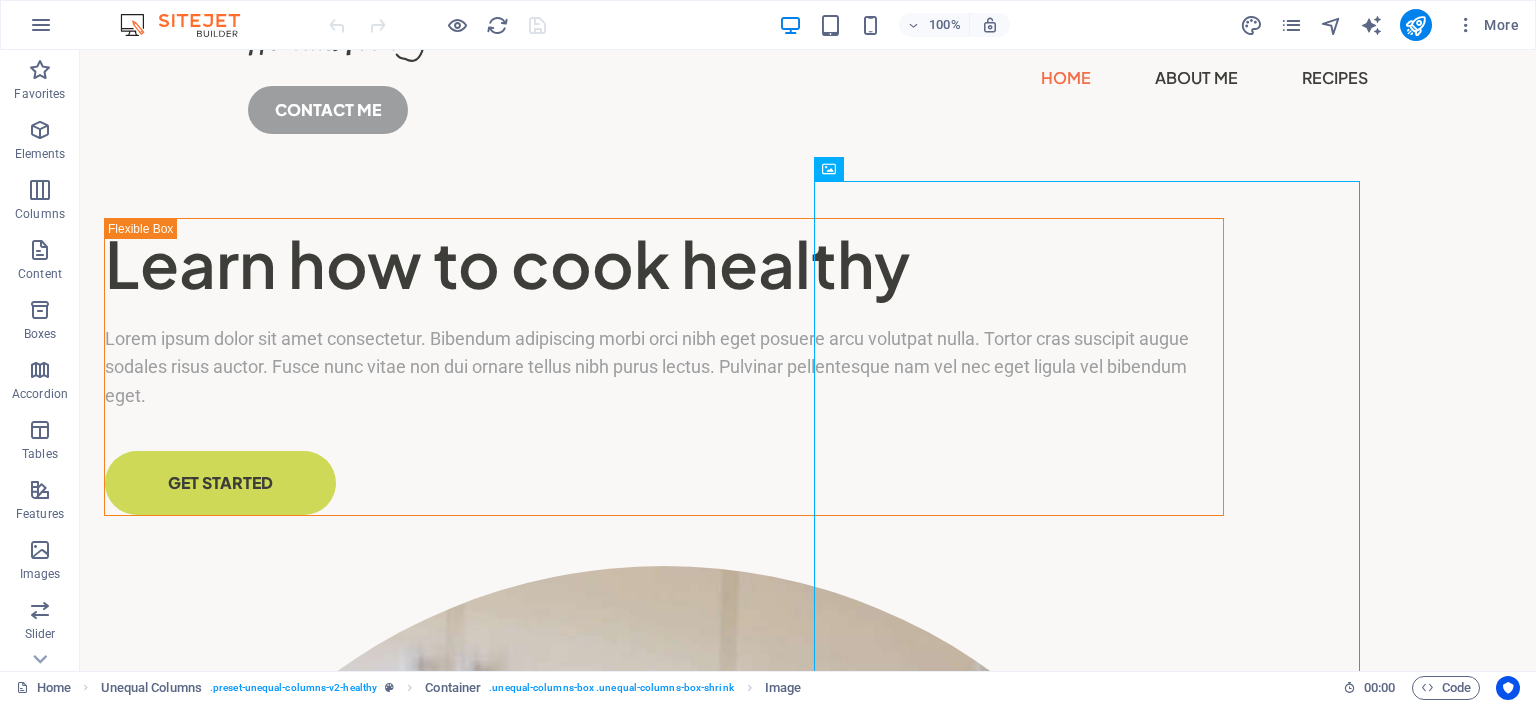 scroll, scrollTop: 0, scrollLeft: 0, axis: both 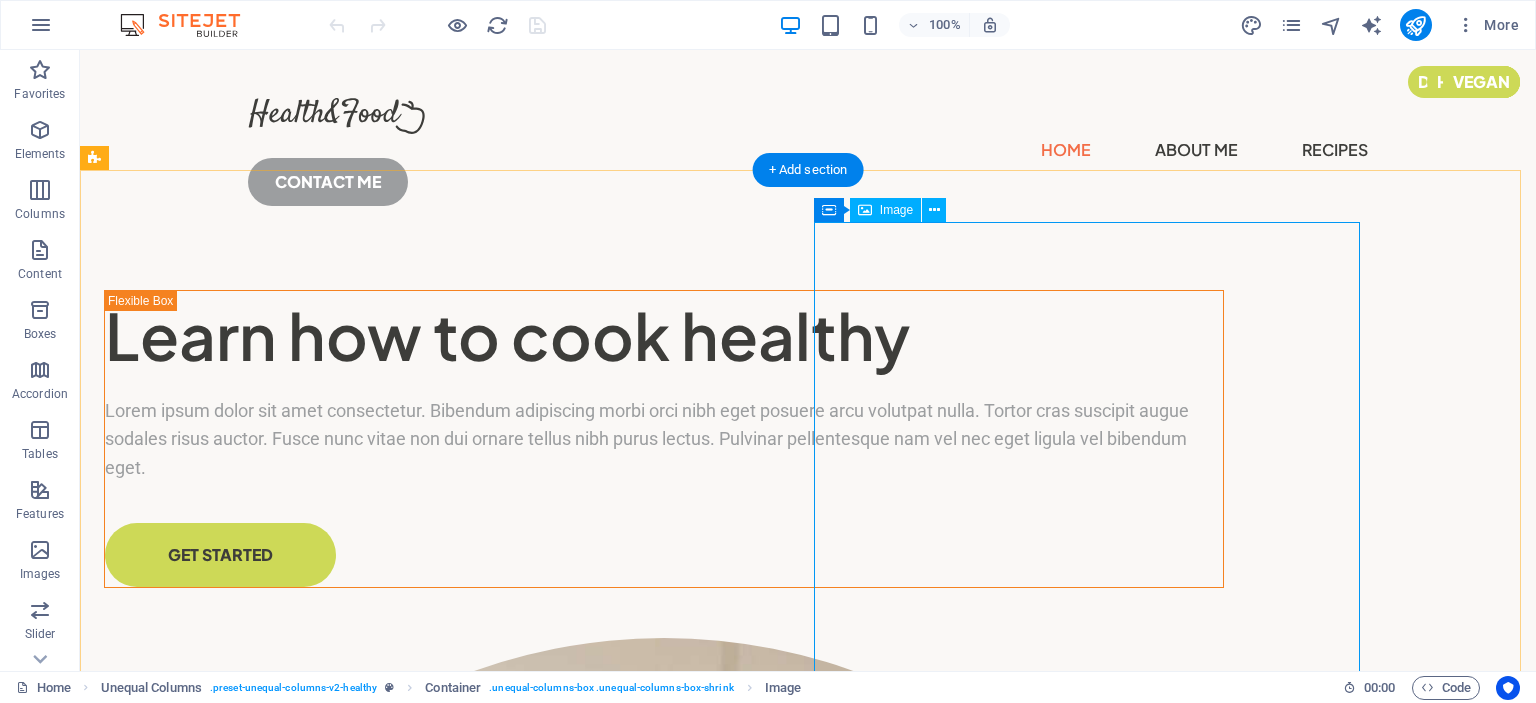 click at bounding box center [664, 1198] 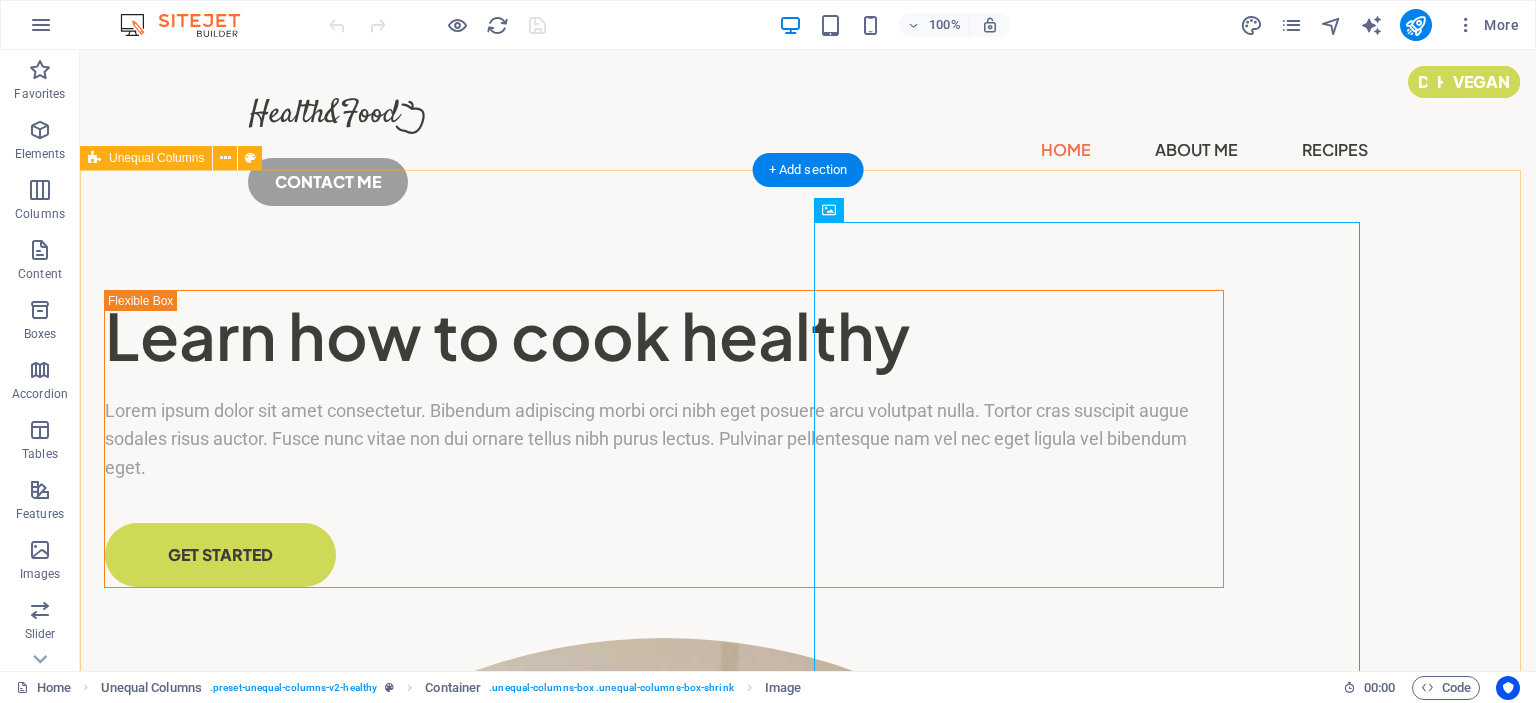 click on "Learn how to cook healthy Lorem ipsum dolor sit amet consectetur. Bibendum adipiscing morbi orci nibh eget posuere arcu volutpat nulla. Tortor cras suscipit augue sodales risus auctor. Fusce nunc vitae non dui ornare tellus nibh purus lectus. Pulvinar pellentesque nam vel nec eget ligula vel bibendum eget. GET STARTED" at bounding box center [808, 1038] 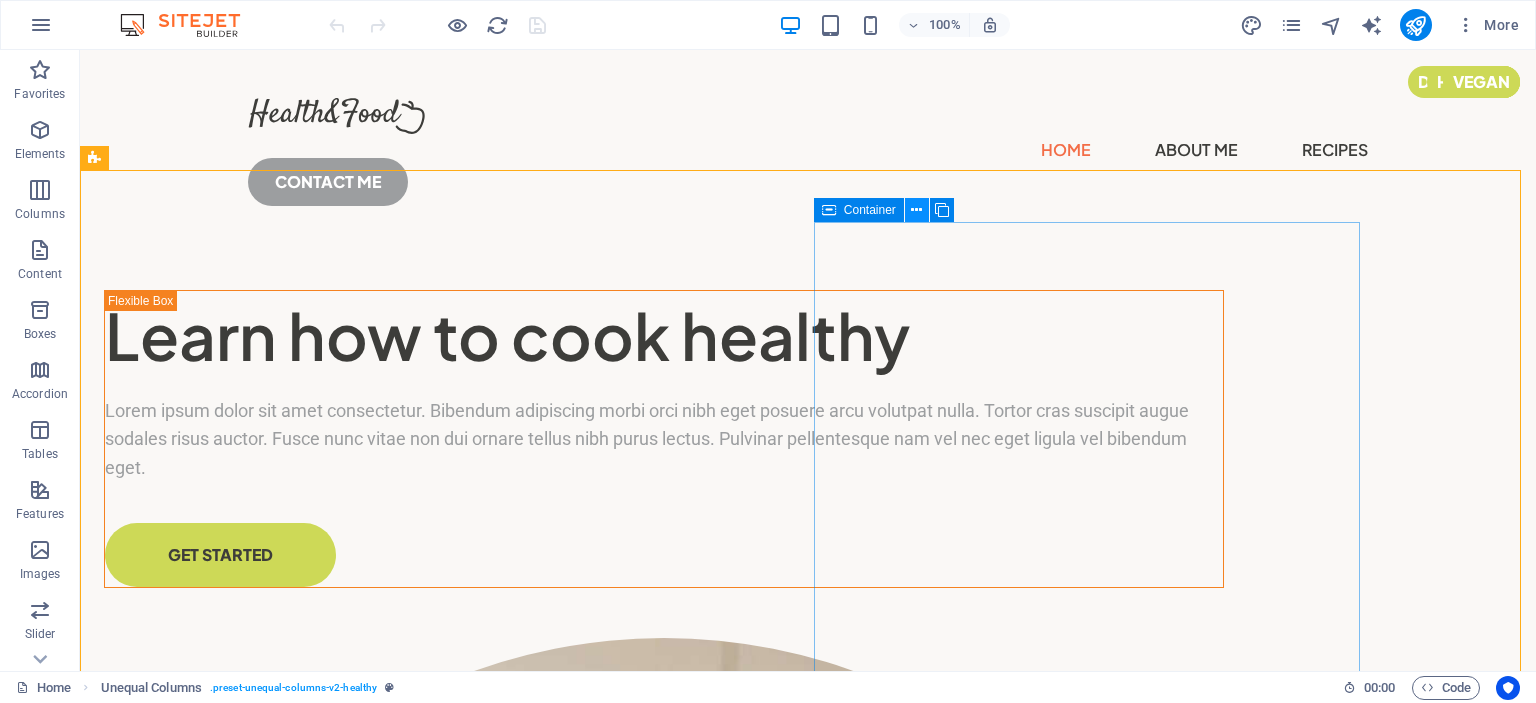 click at bounding box center (916, 210) 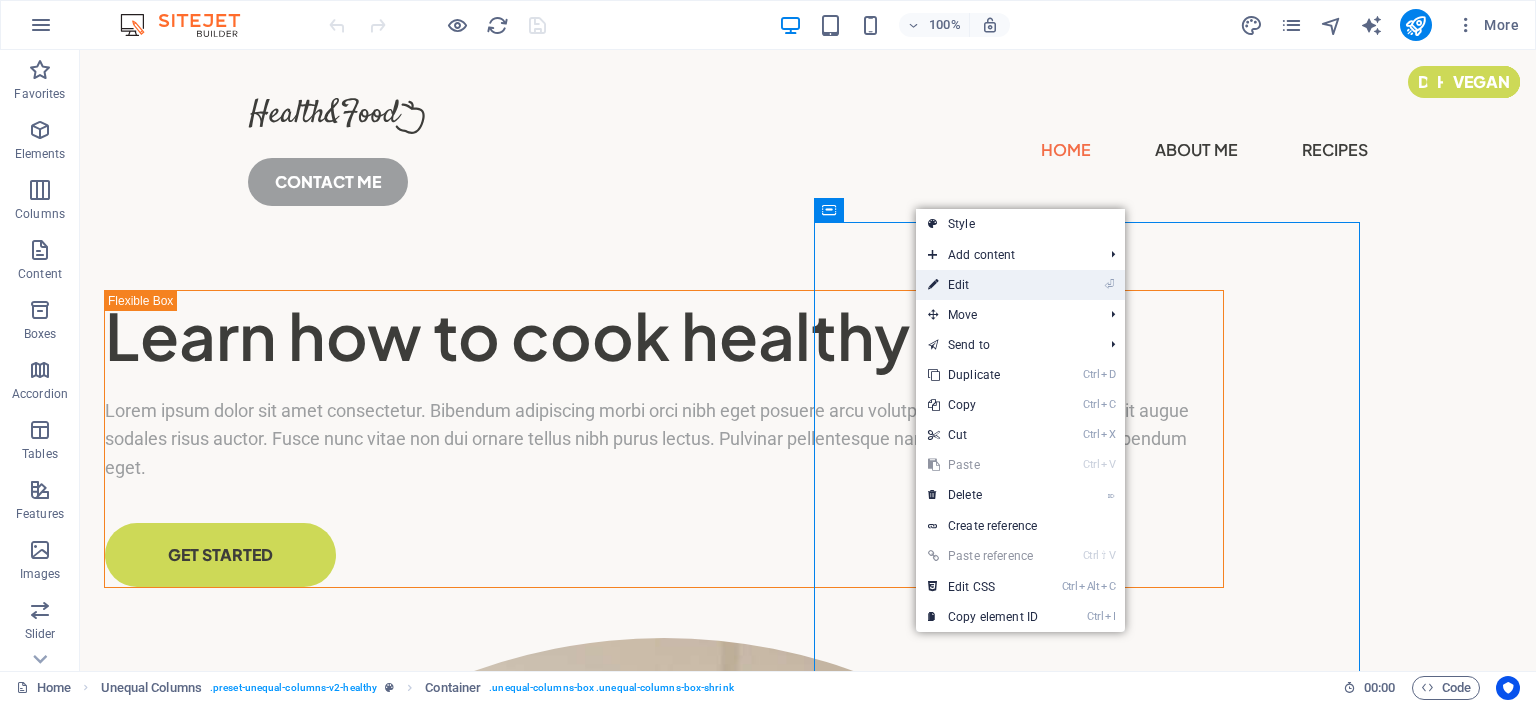 click on "⏎  Edit" at bounding box center [983, 285] 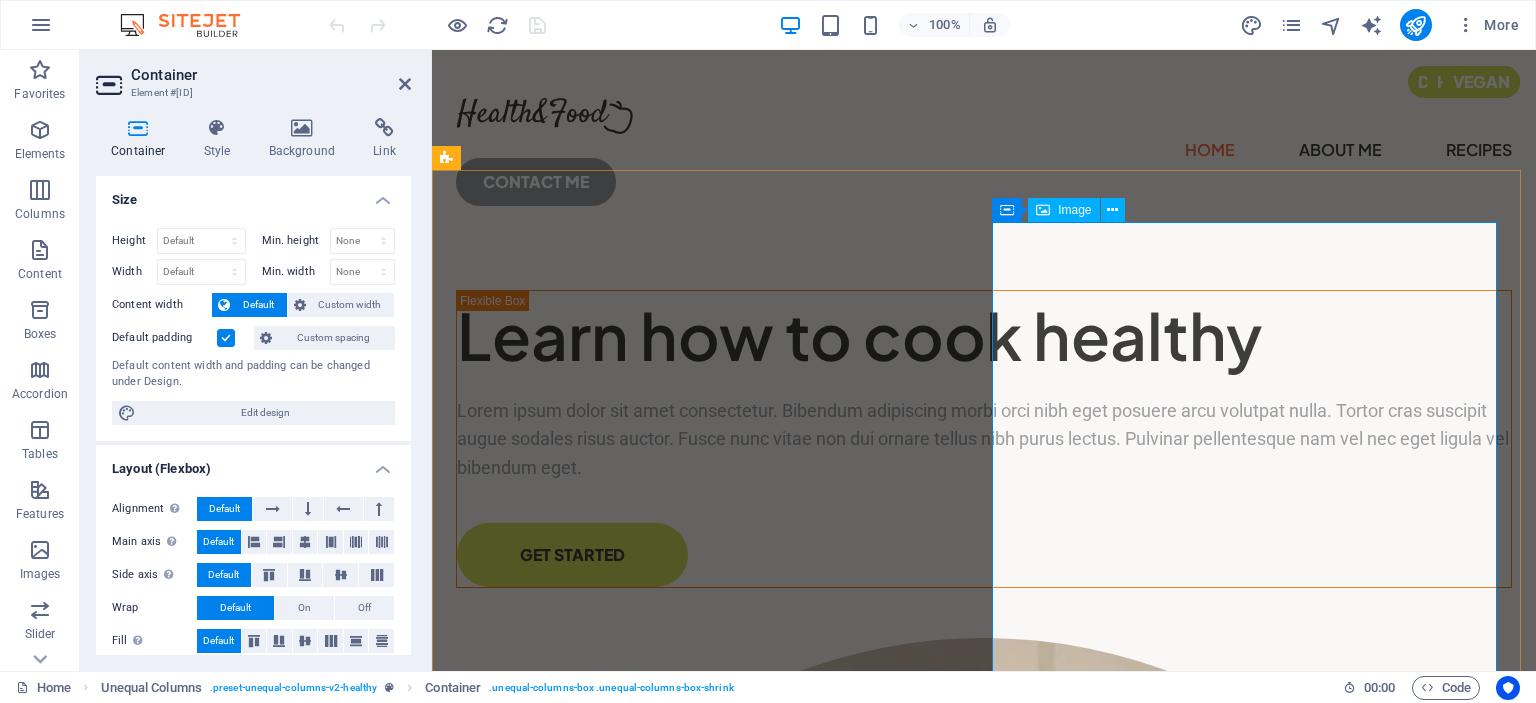 click on "Image" at bounding box center [1074, 210] 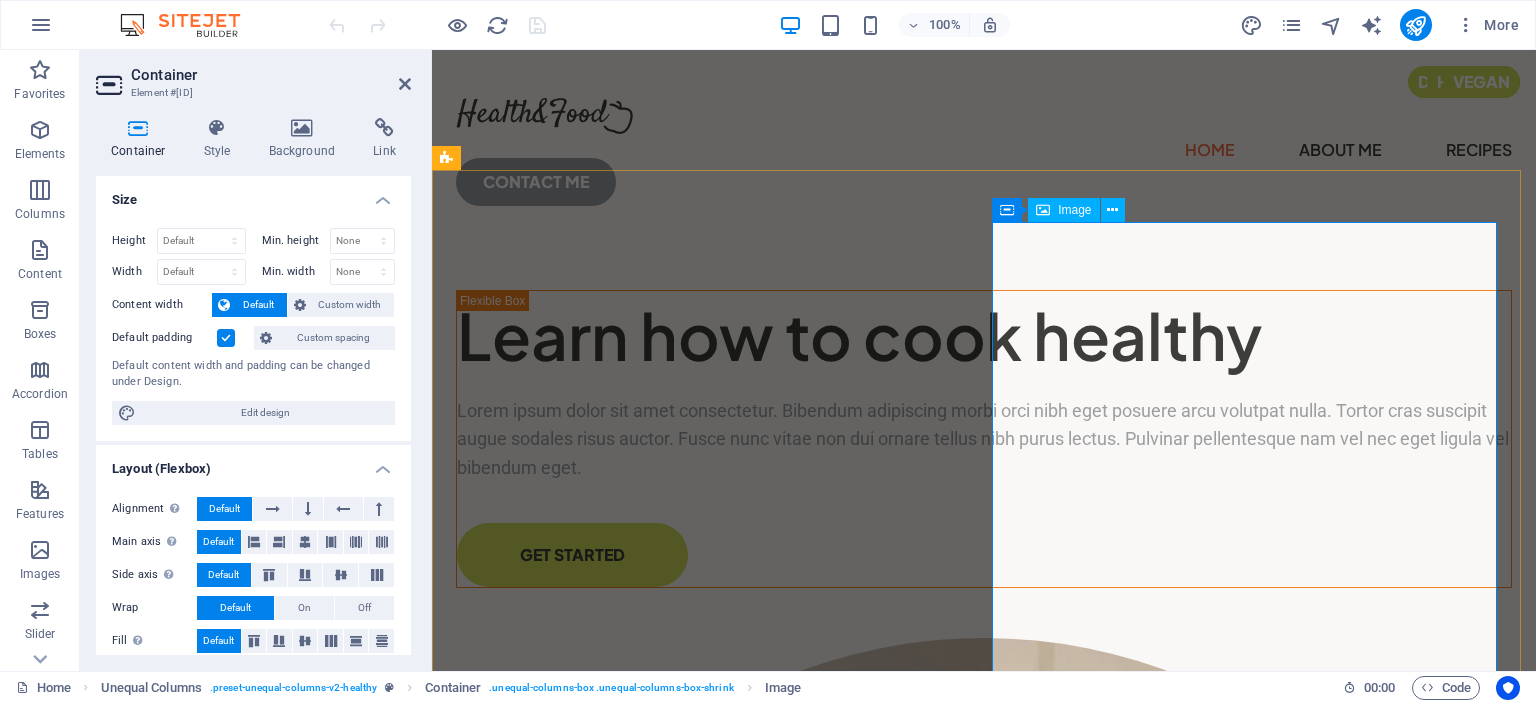 click at bounding box center (984, 1166) 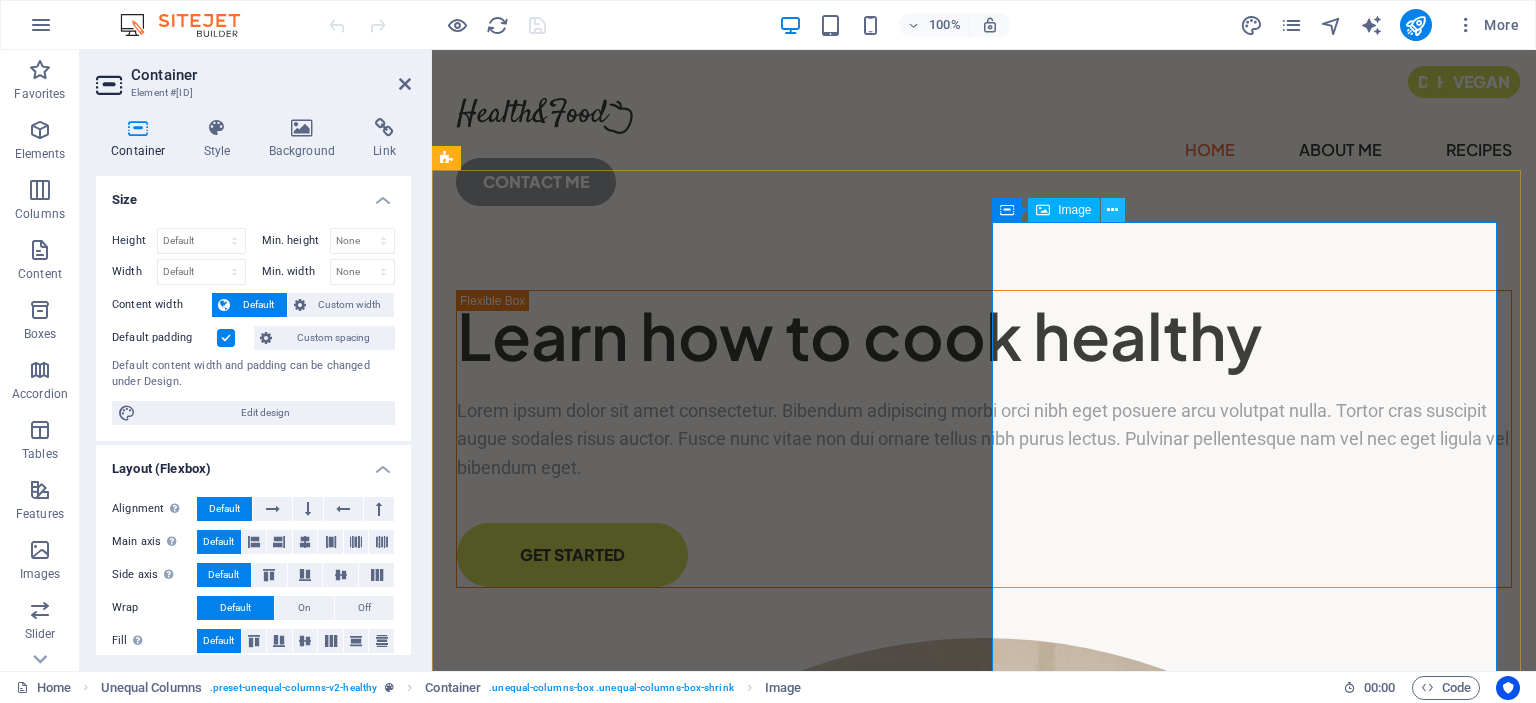 click at bounding box center (1112, 210) 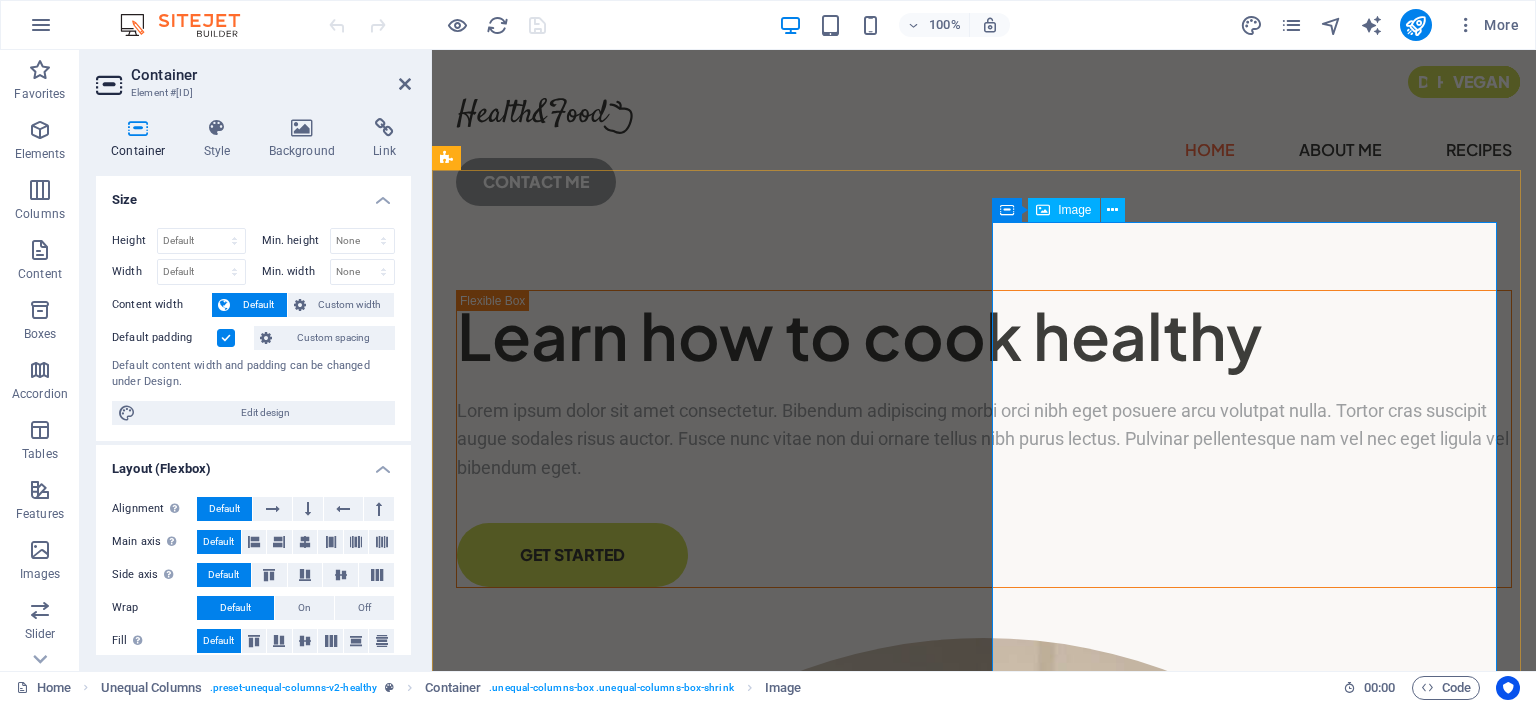 click at bounding box center (984, 1166) 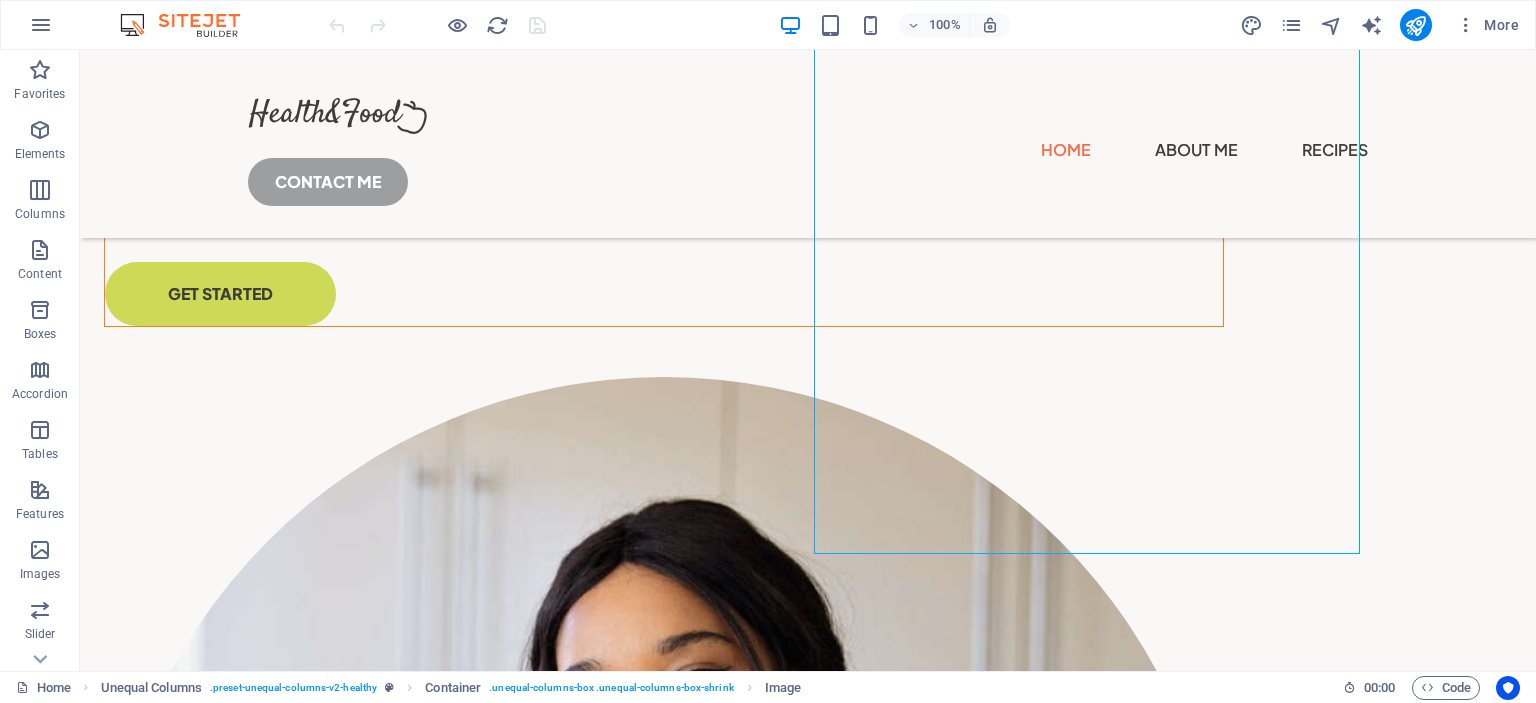 scroll, scrollTop: 173, scrollLeft: 0, axis: vertical 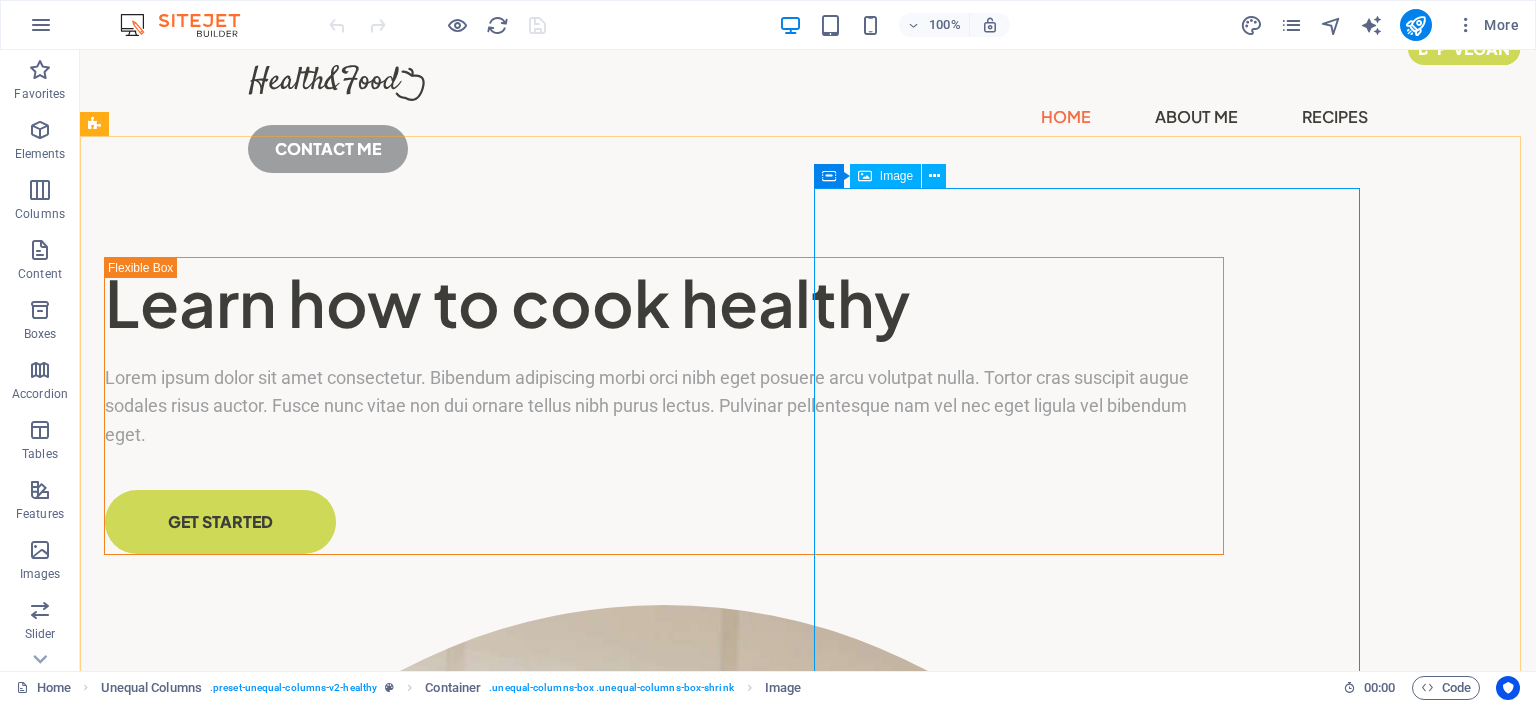 click at bounding box center (865, 176) 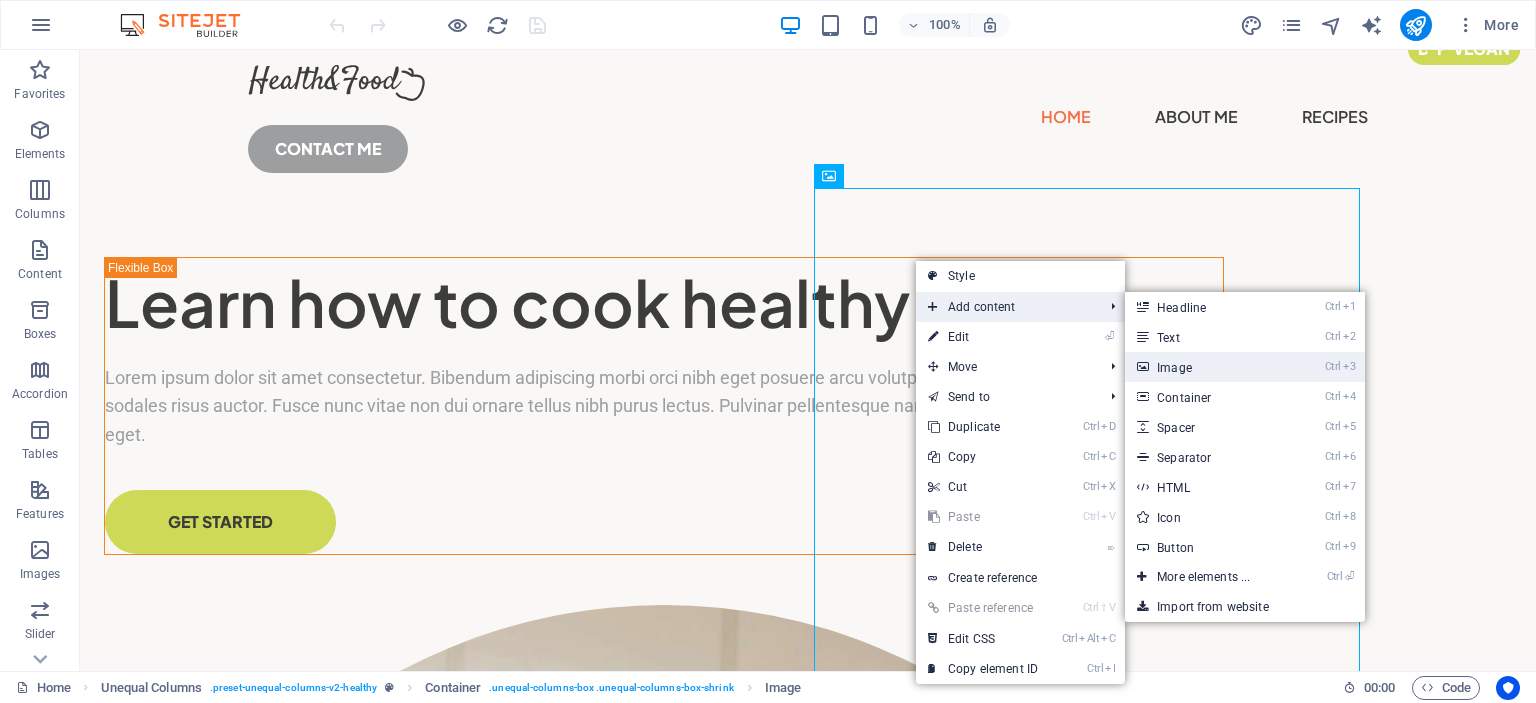 click on "Ctrl 3  Image" at bounding box center (1207, 367) 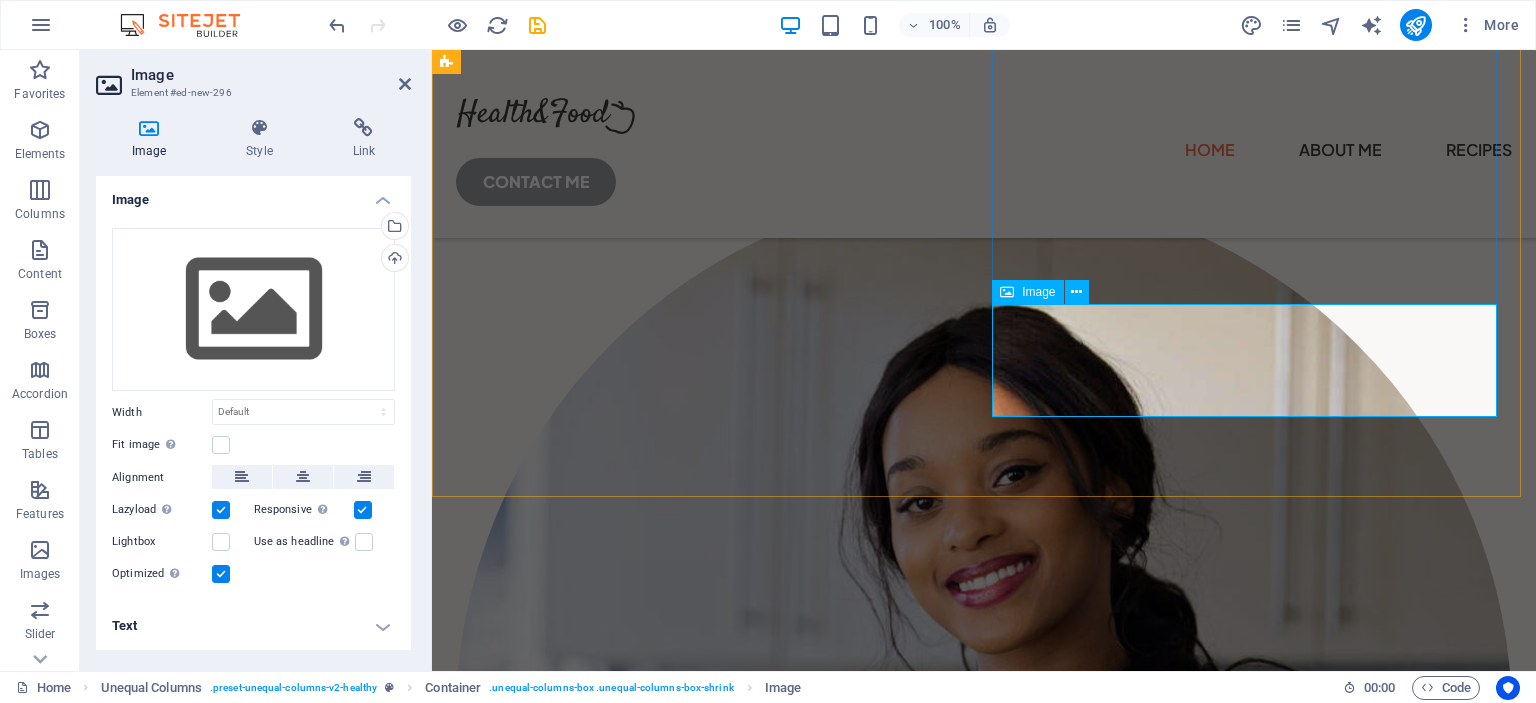 scroll, scrollTop: 422, scrollLeft: 0, axis: vertical 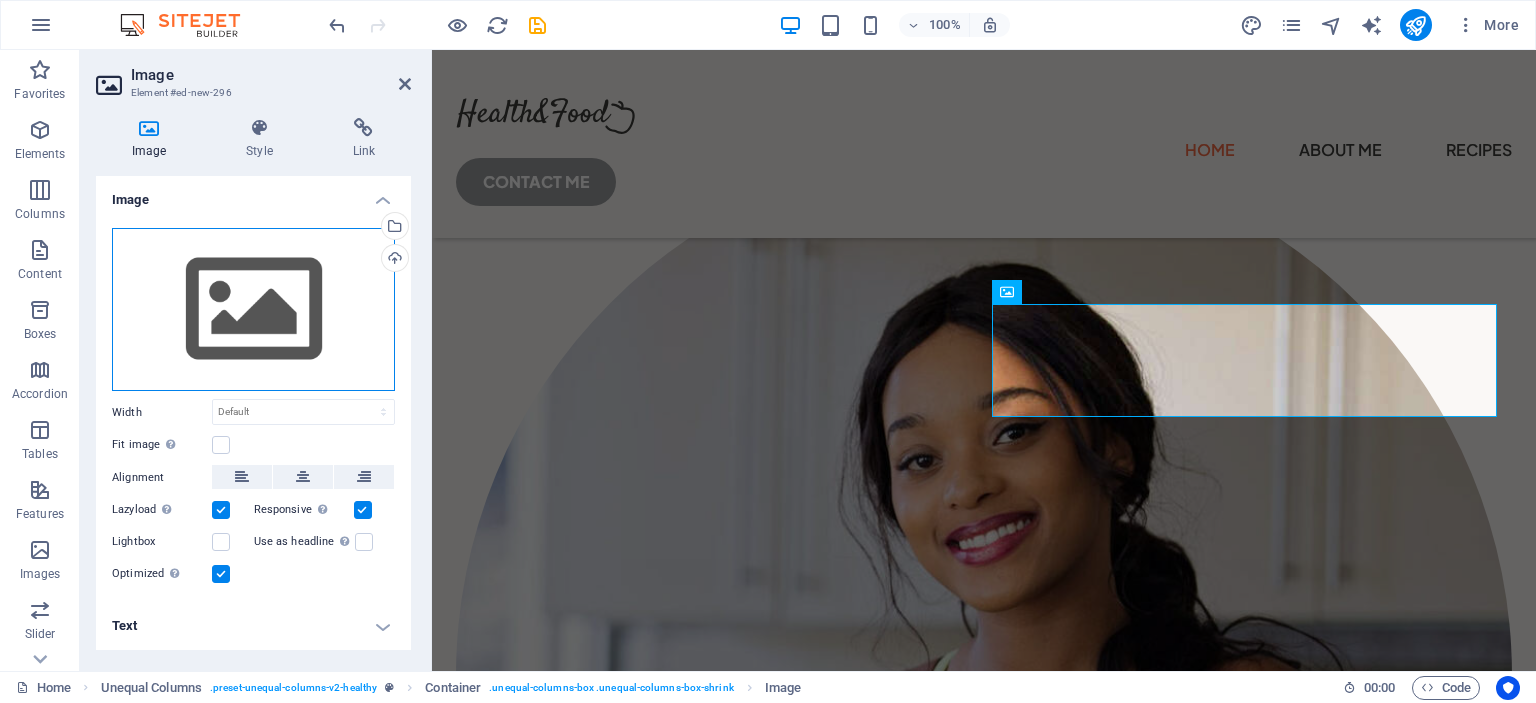 click on "Drag files here, click to choose files or select files from Files or our free stock photos & videos" at bounding box center [253, 310] 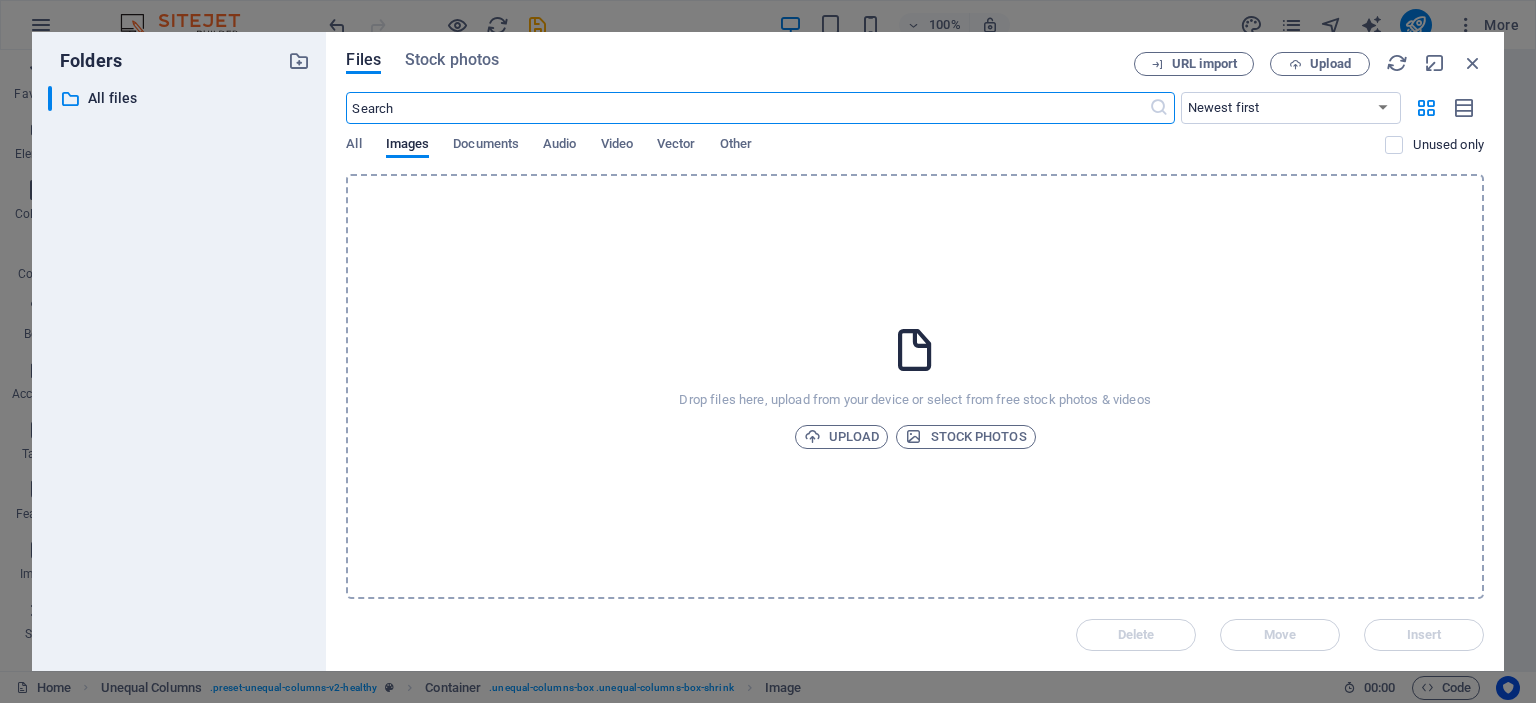 scroll, scrollTop: 350, scrollLeft: 0, axis: vertical 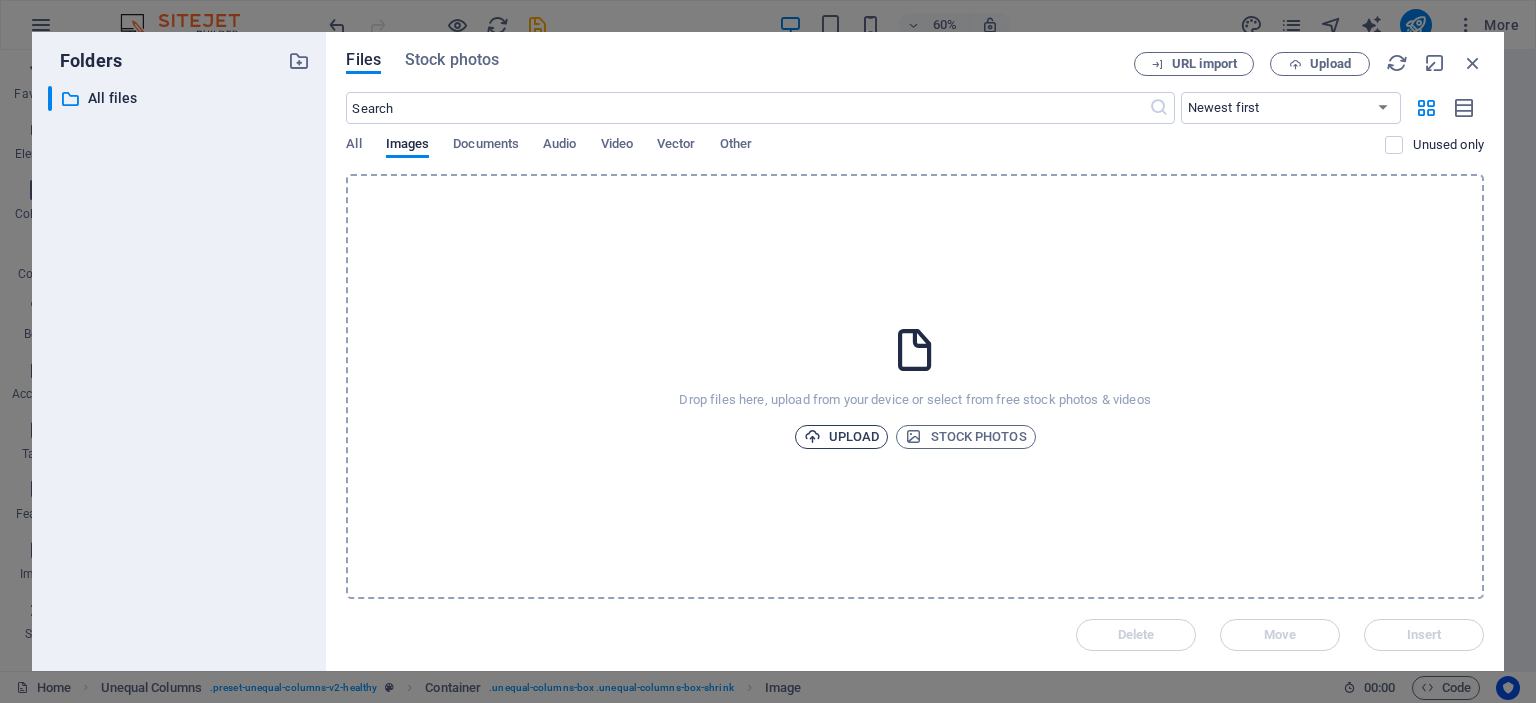 click on "Upload" at bounding box center [842, 437] 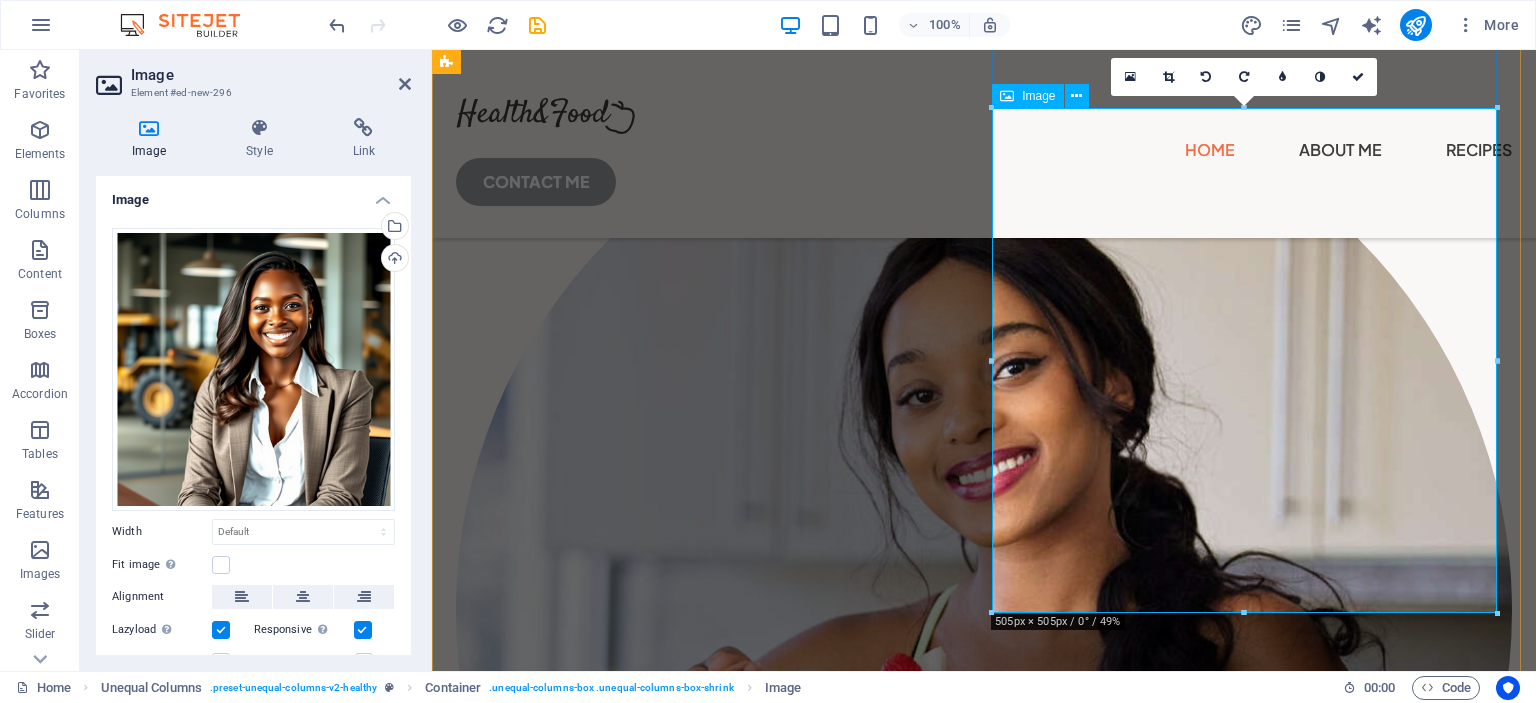scroll, scrollTop: 618, scrollLeft: 0, axis: vertical 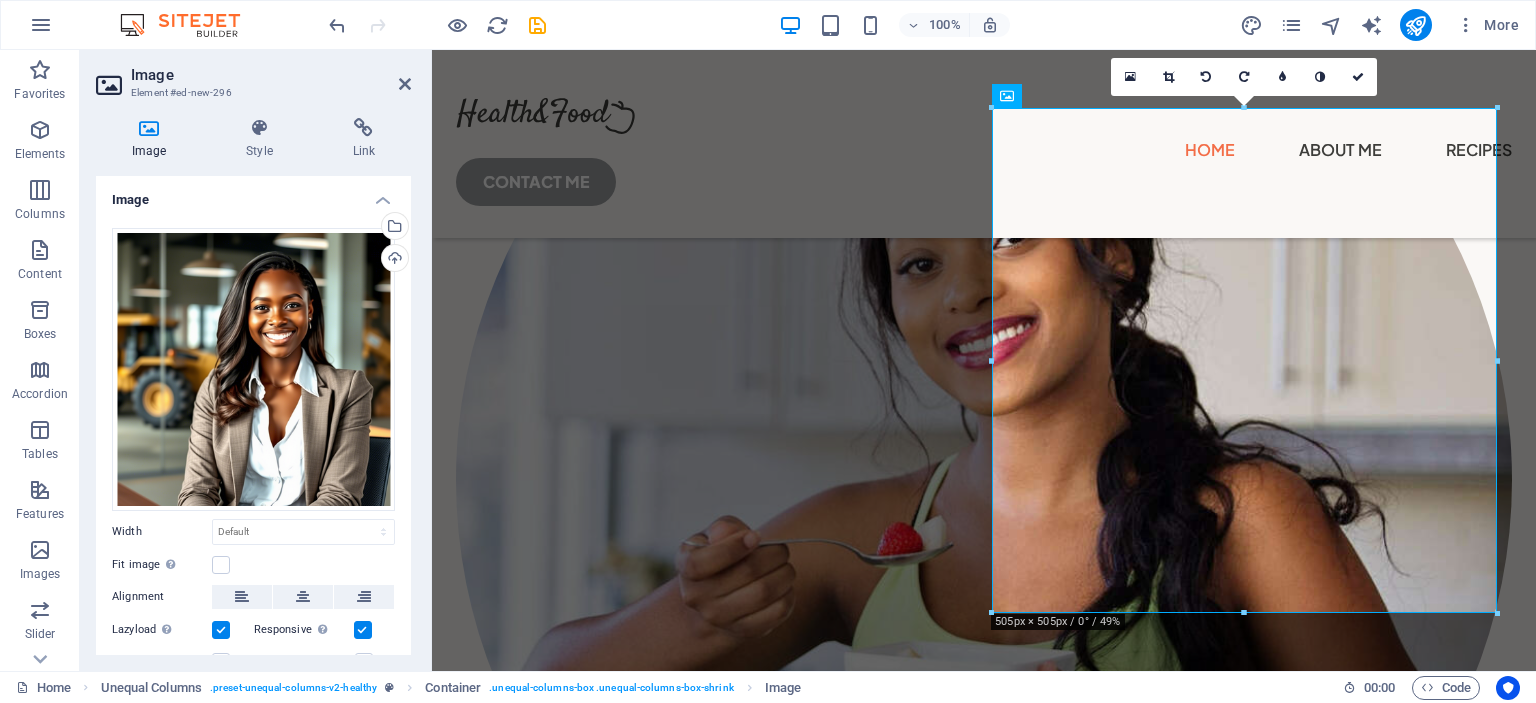 click on "100% More" at bounding box center (926, 25) 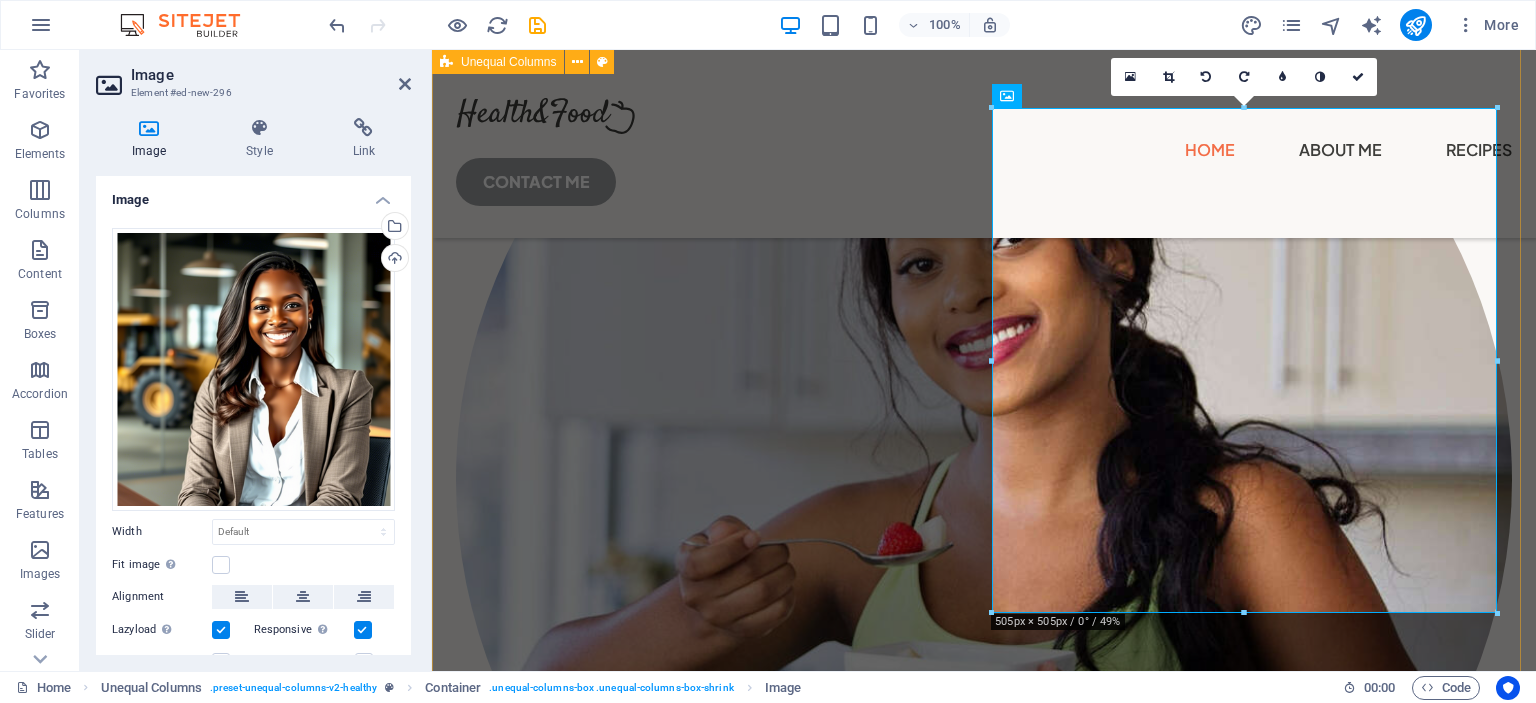 click on "Learn how to cook healthy Lorem ipsum dolor sit amet consectetur. Bibendum adipiscing morbi orci nibh eget posuere arcu volutpat nulla. Tortor cras suscipit augue sodales risus auctor. Fusce nunc vitae non dui ornare tellus nibh purus lectus. Pulvinar pellentesque nam vel nec eget ligula vel bibendum eget. GET STARTED" at bounding box center [984, 812] 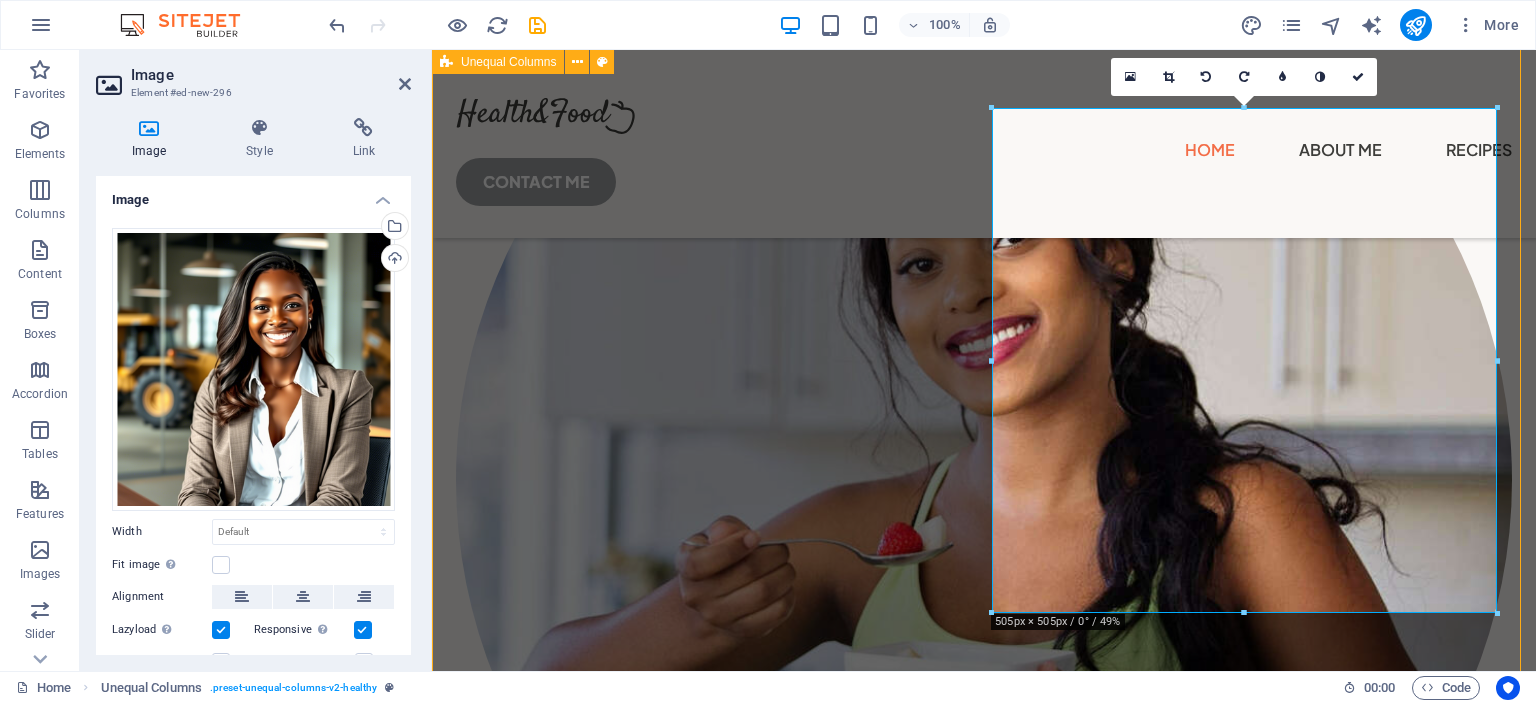scroll, scrollTop: 674, scrollLeft: 0, axis: vertical 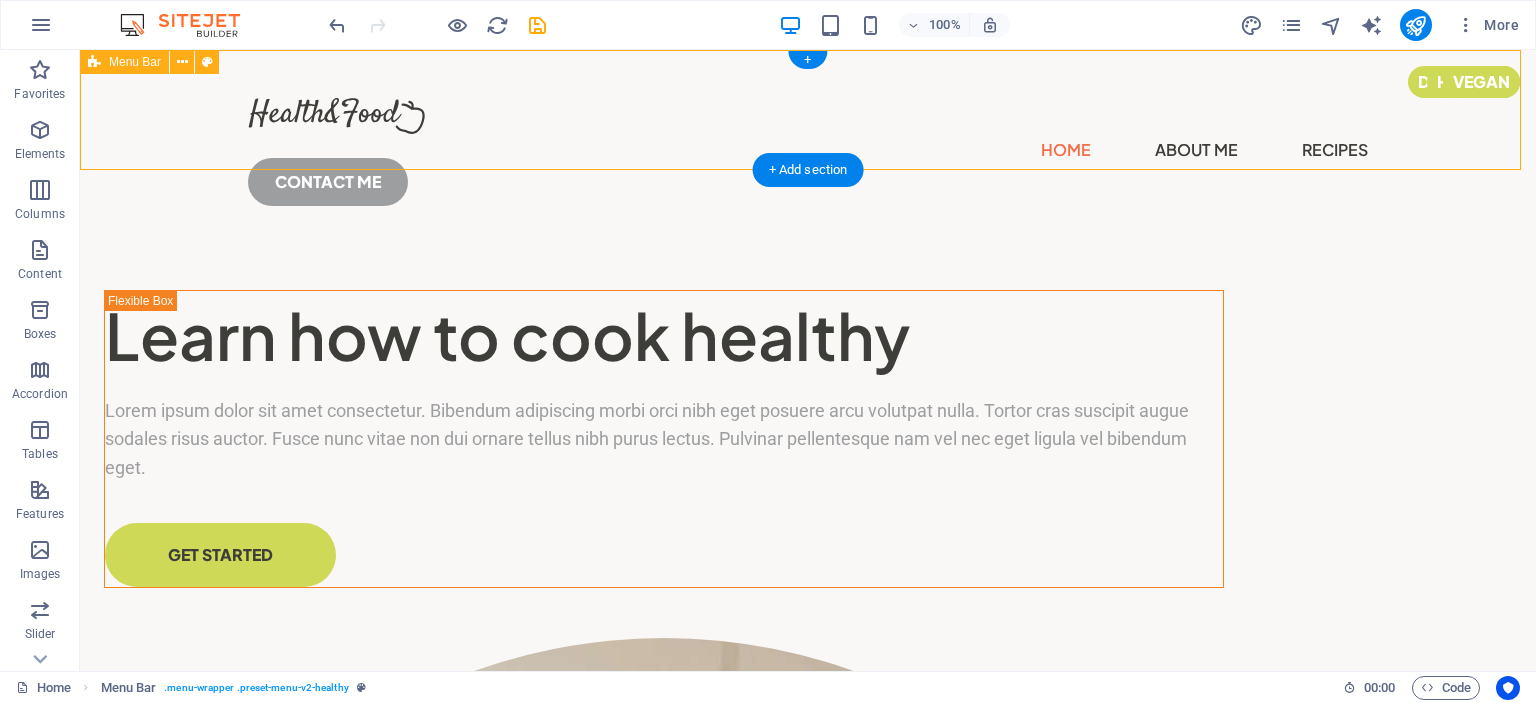 drag, startPoint x: 1512, startPoint y: 90, endPoint x: 1511, endPoint y: 119, distance: 29.017237 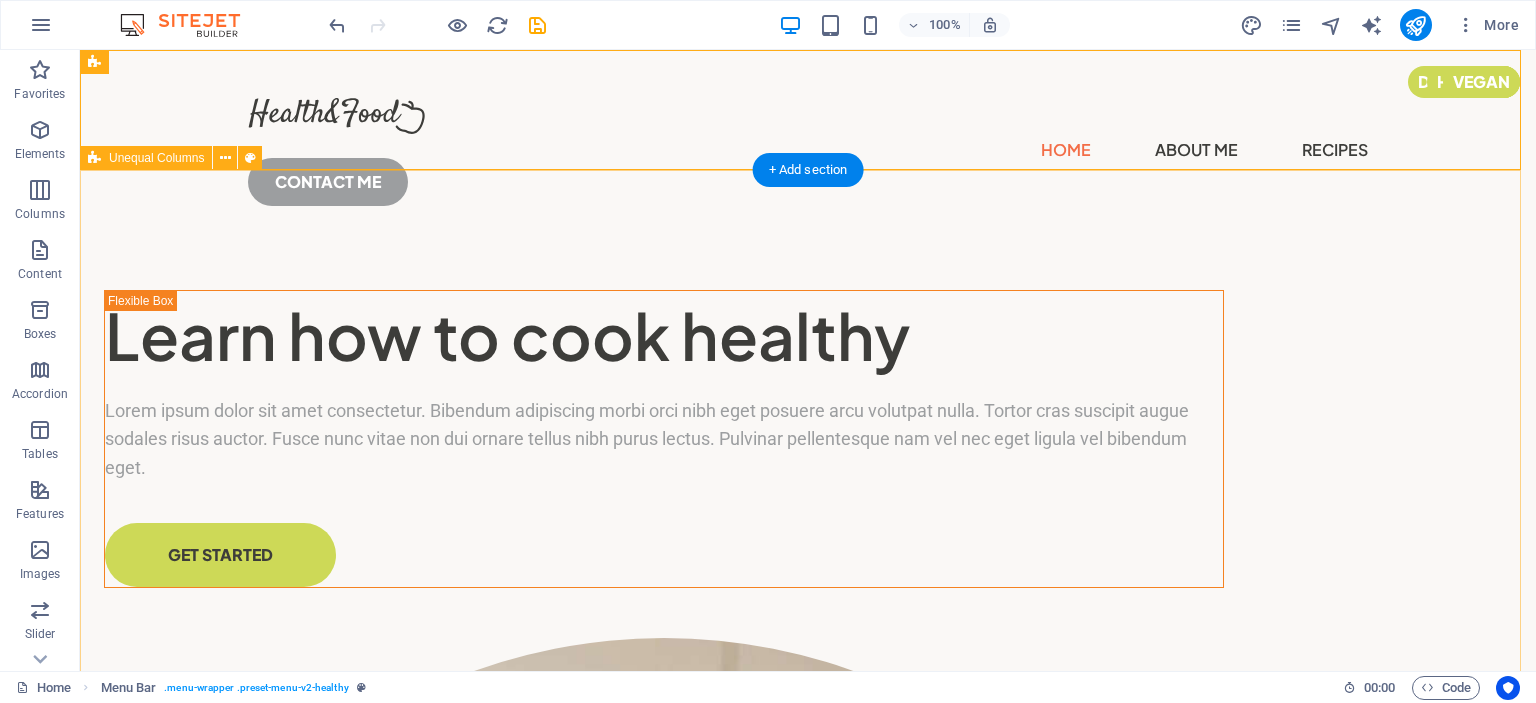 click on "Learn how to cook healthy Lorem ipsum dolor sit amet consectetur. Bibendum adipiscing morbi orci nibh eget posuere arcu volutpat nulla. Tortor cras suscipit augue sodales risus auctor. Fusce nunc vitae non dui ornare tellus nibh purus lectus. Pulvinar pellentesque nam vel nec eget ligula vel bibendum eget. GET STARTED" at bounding box center [808, 1766] 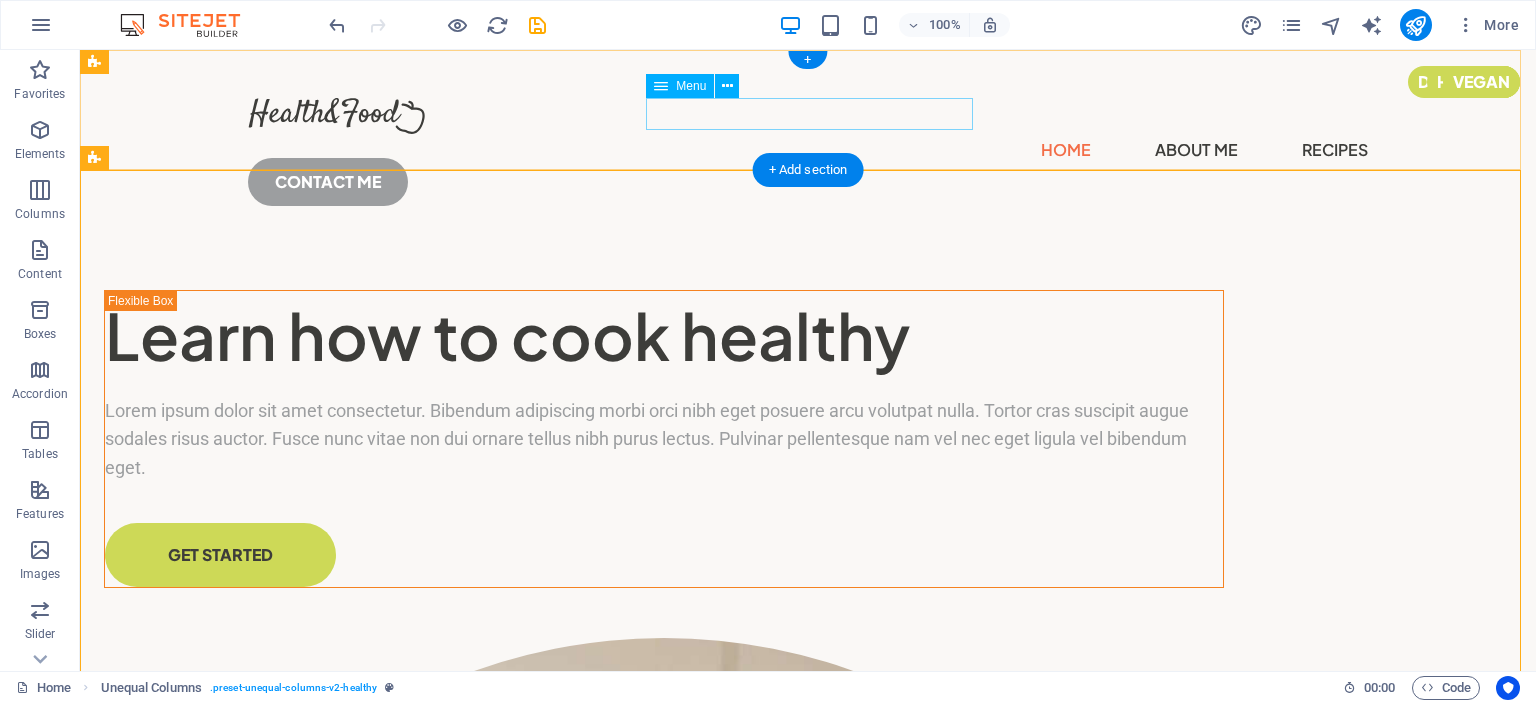 click on "Home About Me Recipes" at bounding box center (808, 150) 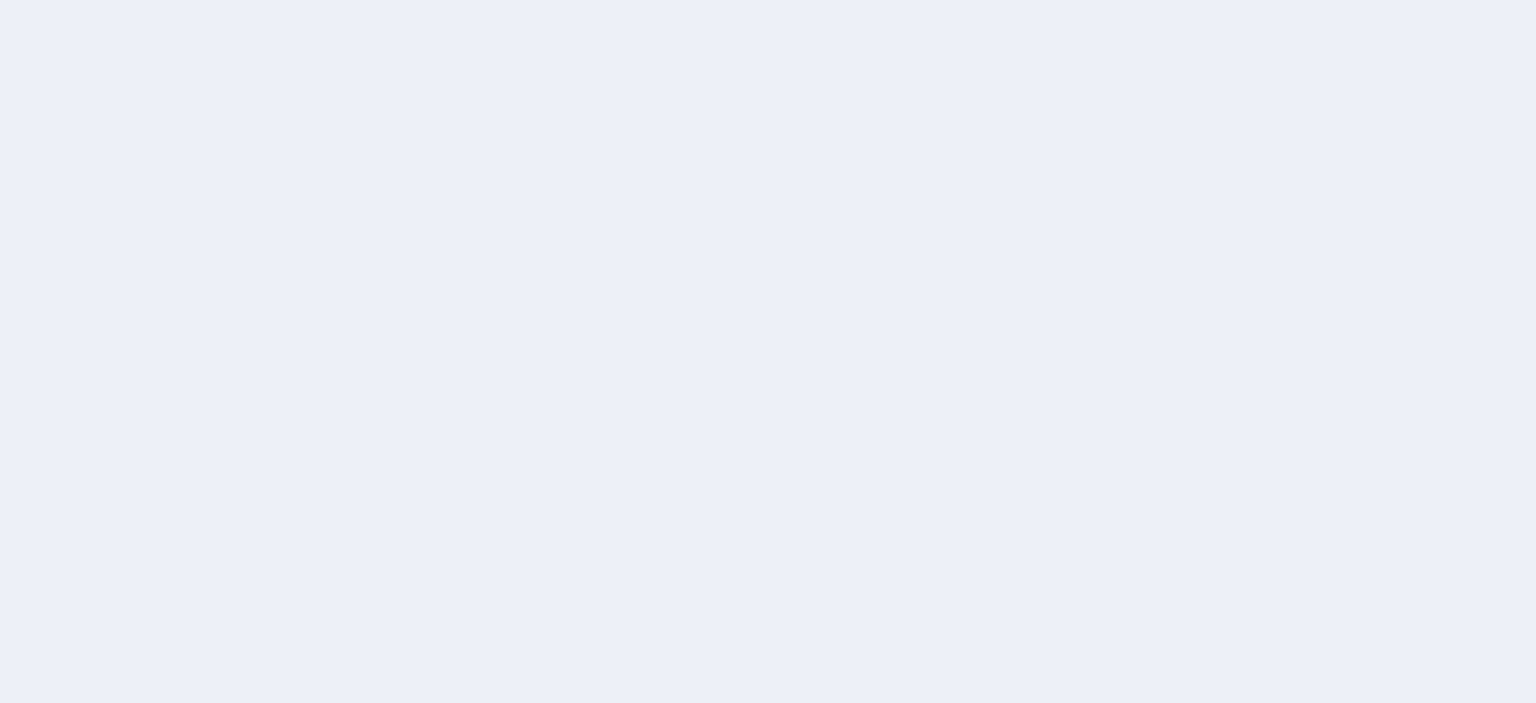 scroll, scrollTop: 0, scrollLeft: 0, axis: both 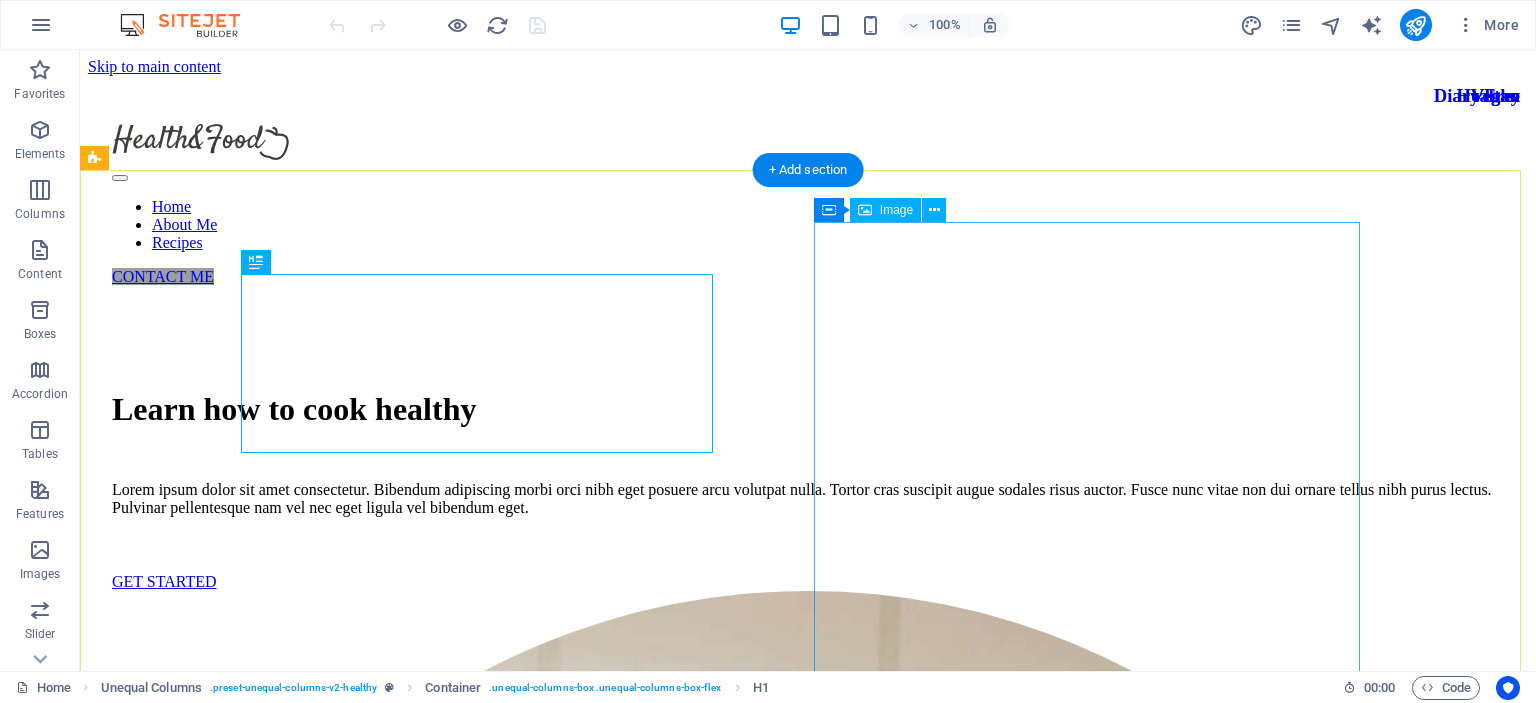 click at bounding box center [808, 1289] 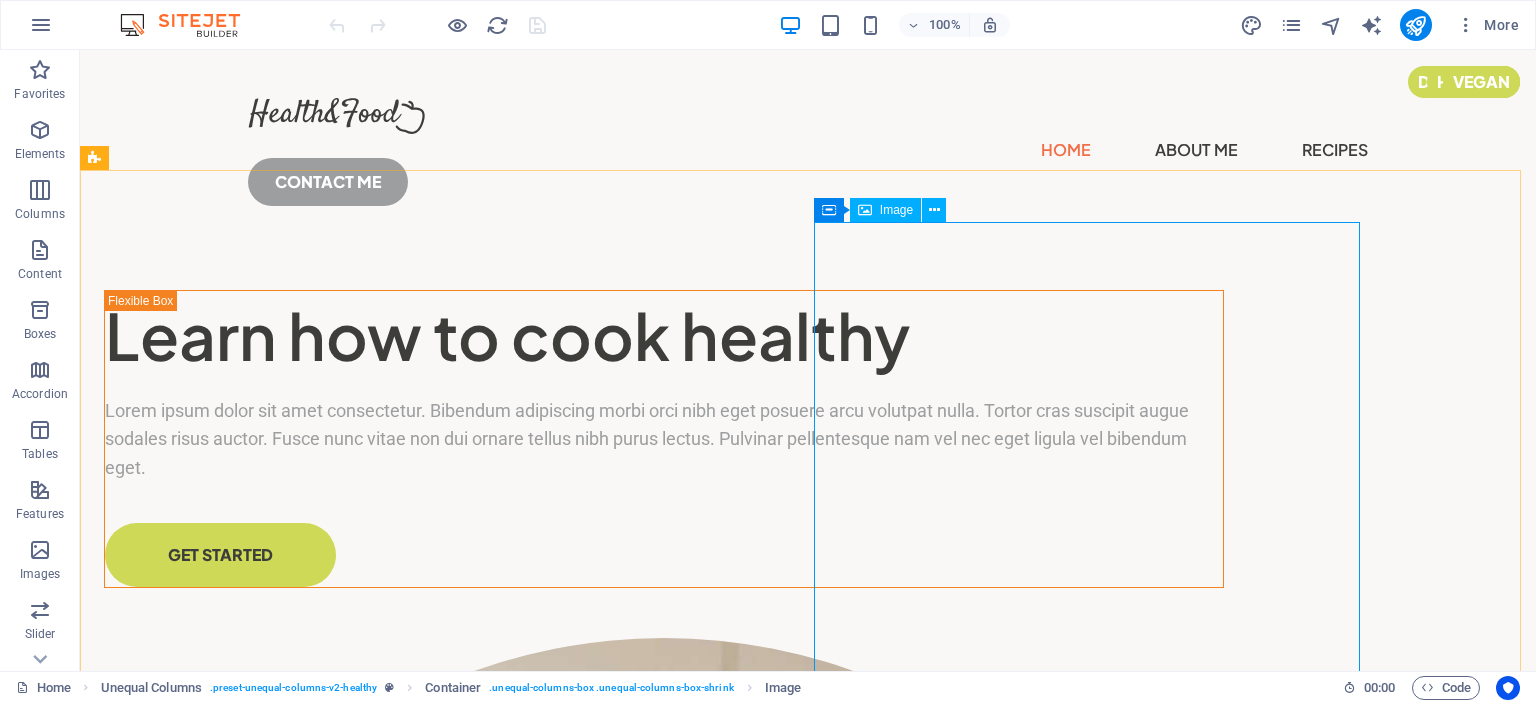 click on "Image" at bounding box center (896, 210) 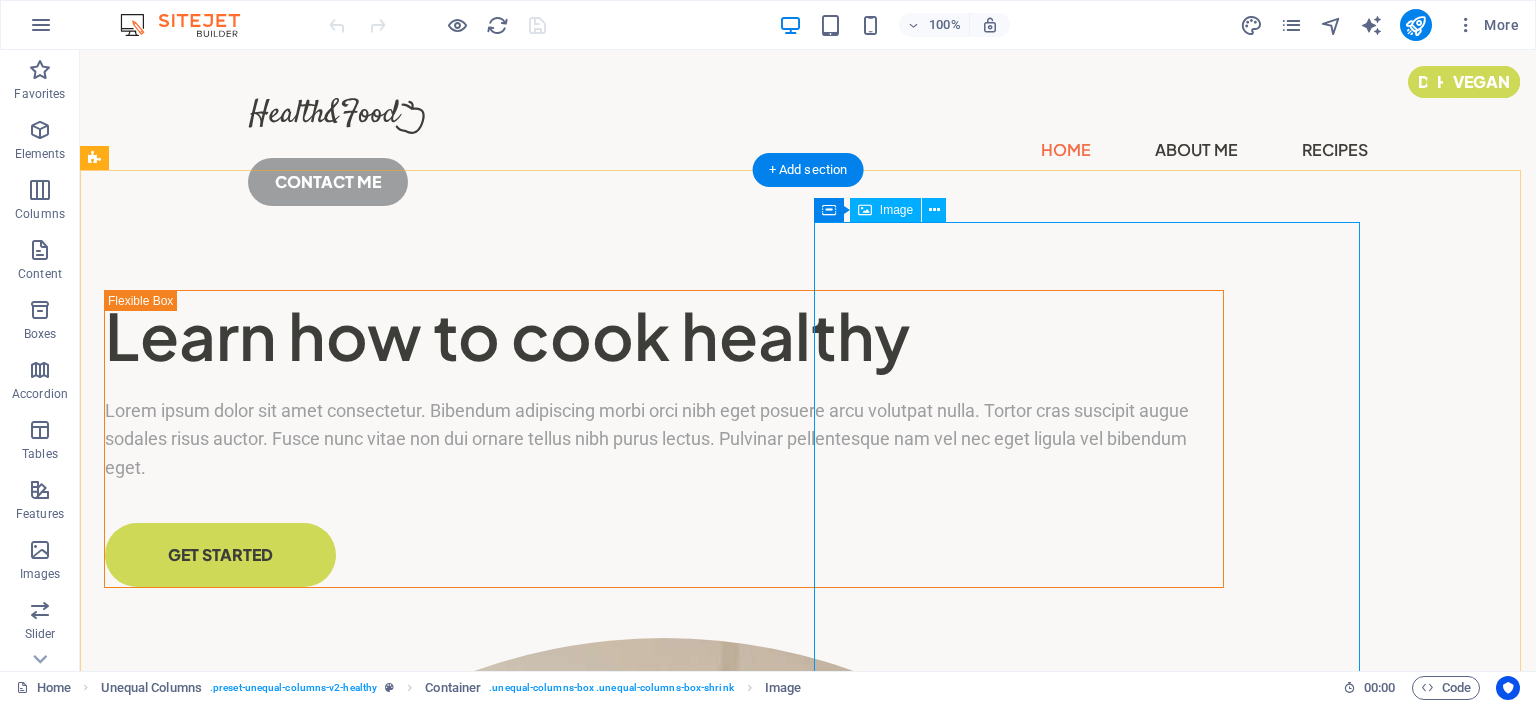 click at bounding box center [664, 1198] 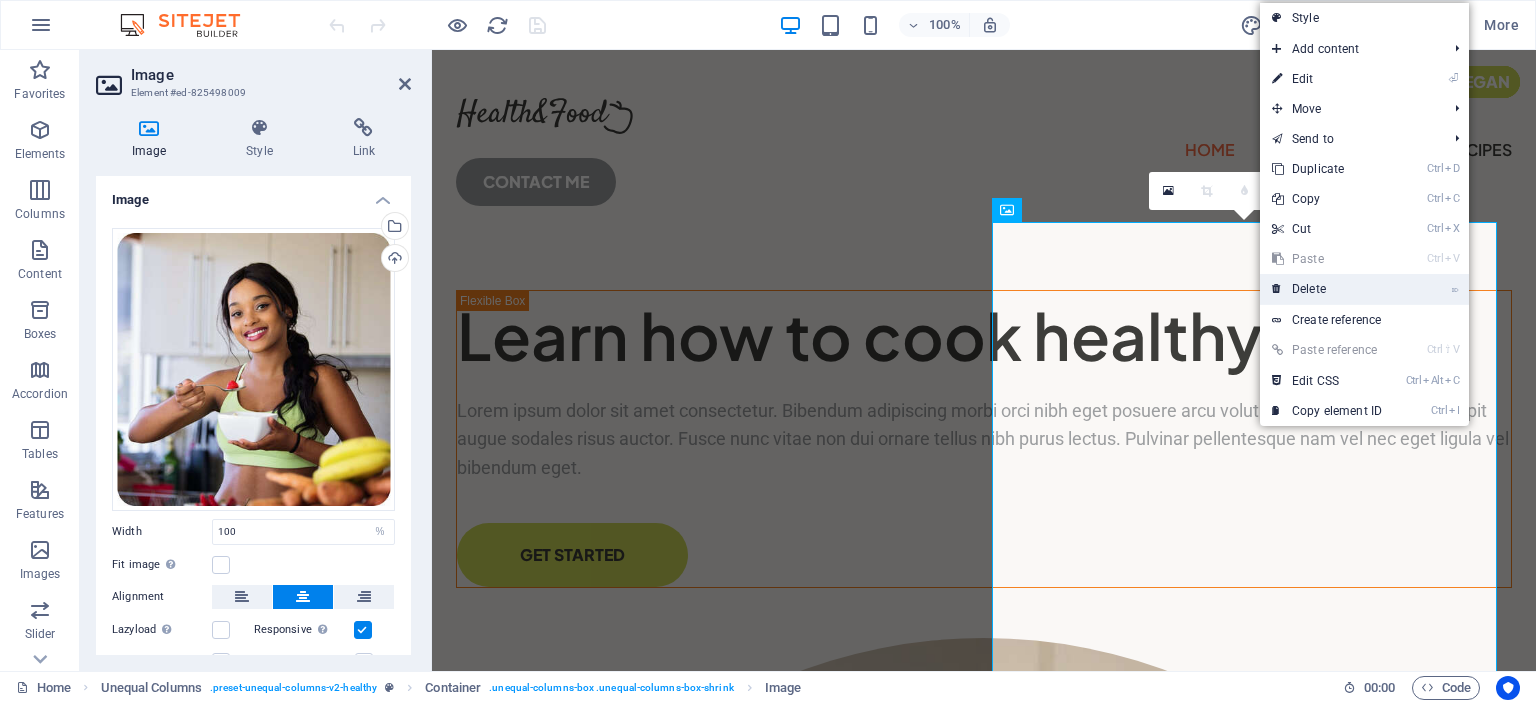 click on "⌦  Delete" at bounding box center (1327, 289) 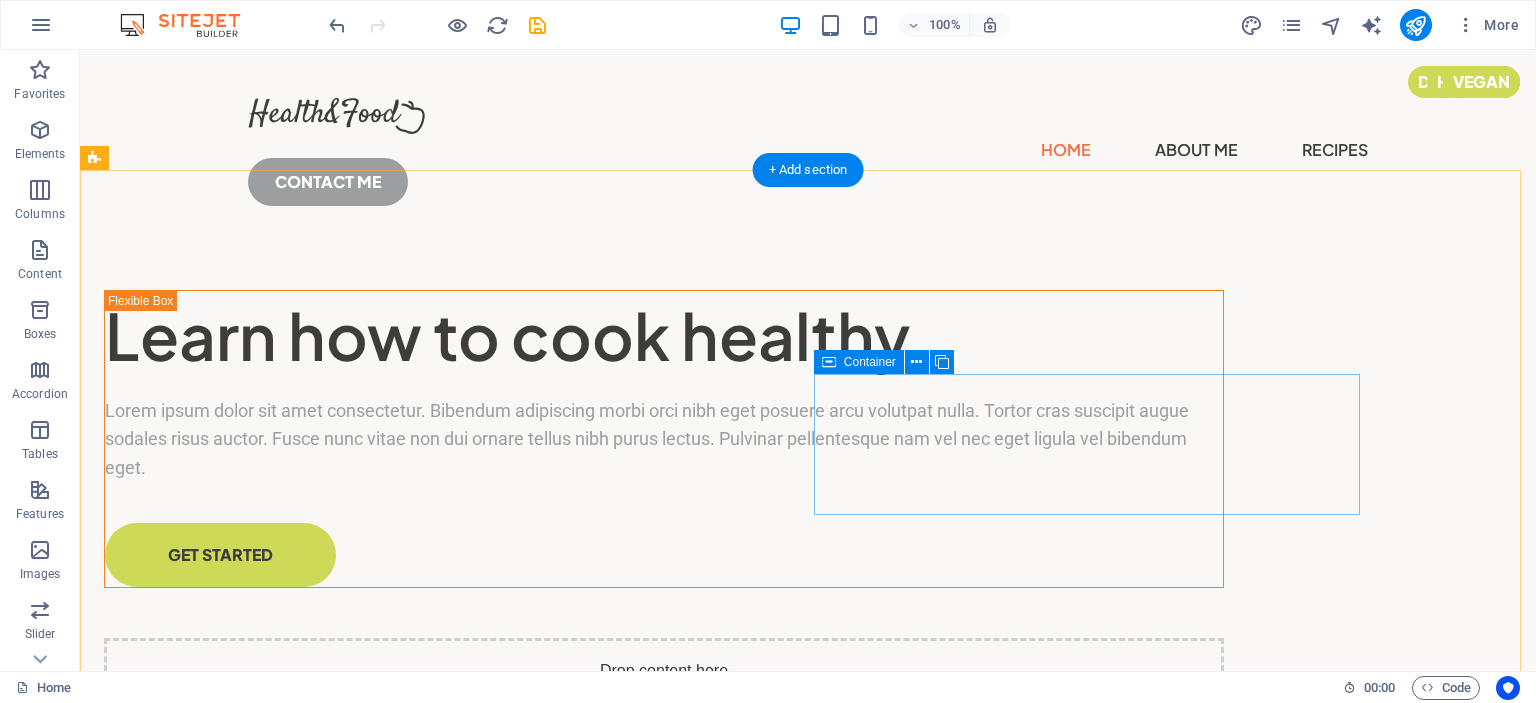 click on "Paste clipboard" at bounding box center (718, 739) 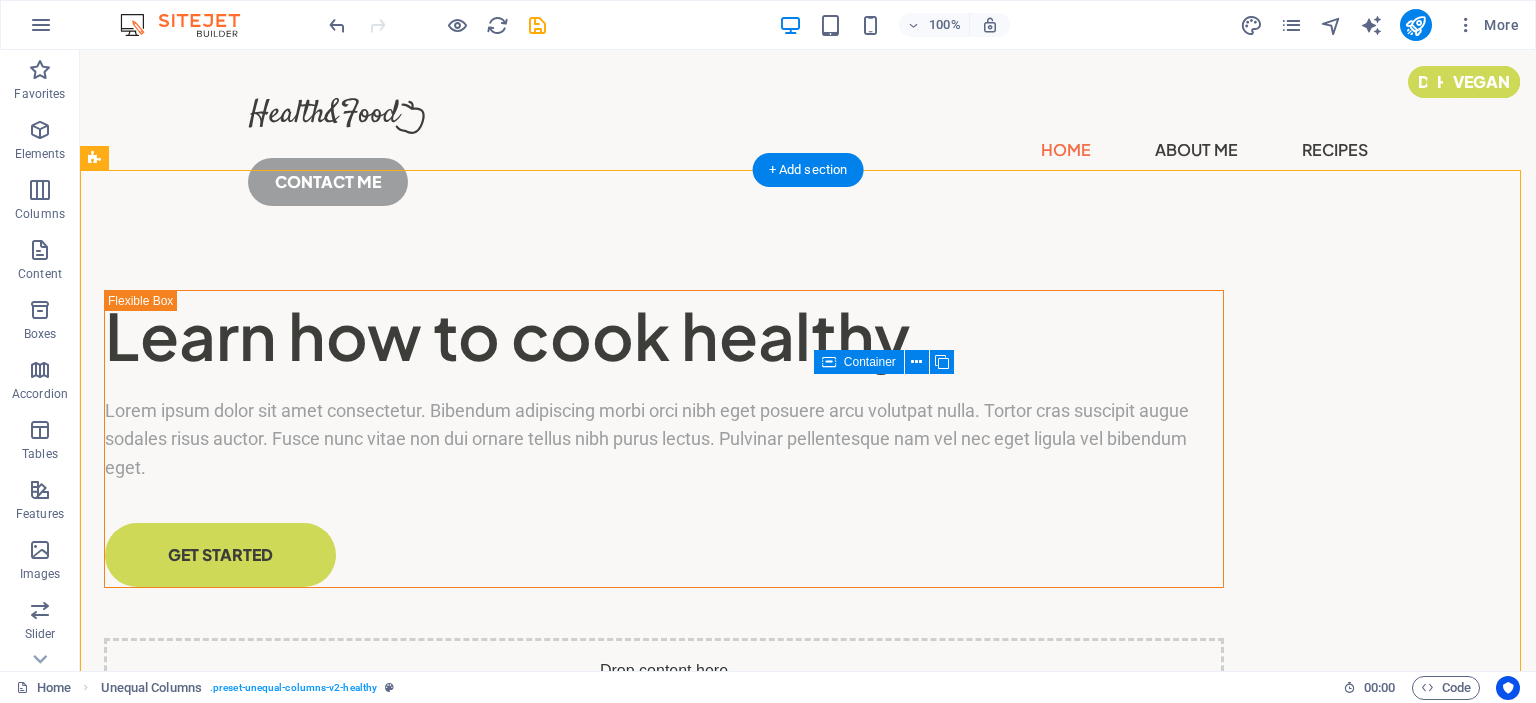click on "Drop content here or  Add elements  Paste clipboard" at bounding box center (664, 709) 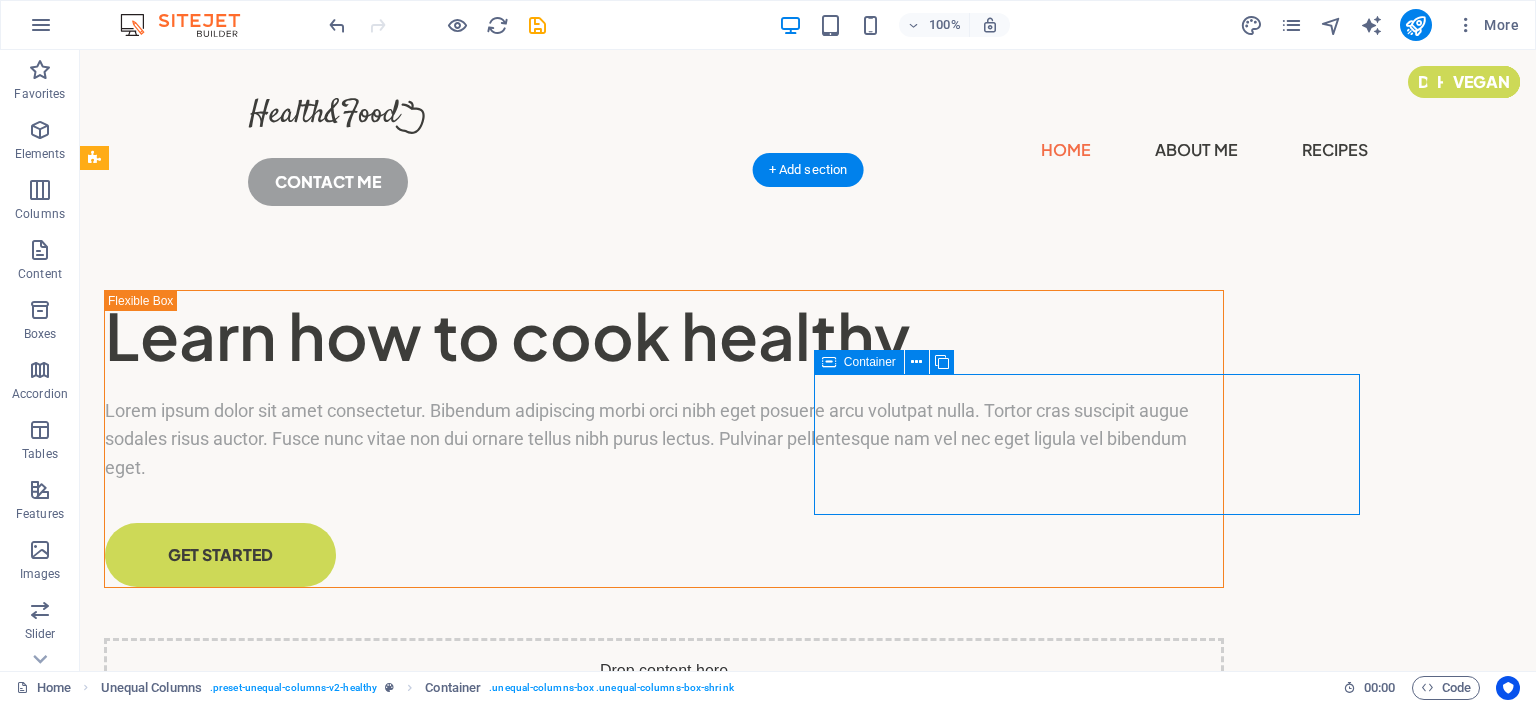 click on "Paste clipboard" at bounding box center [718, 739] 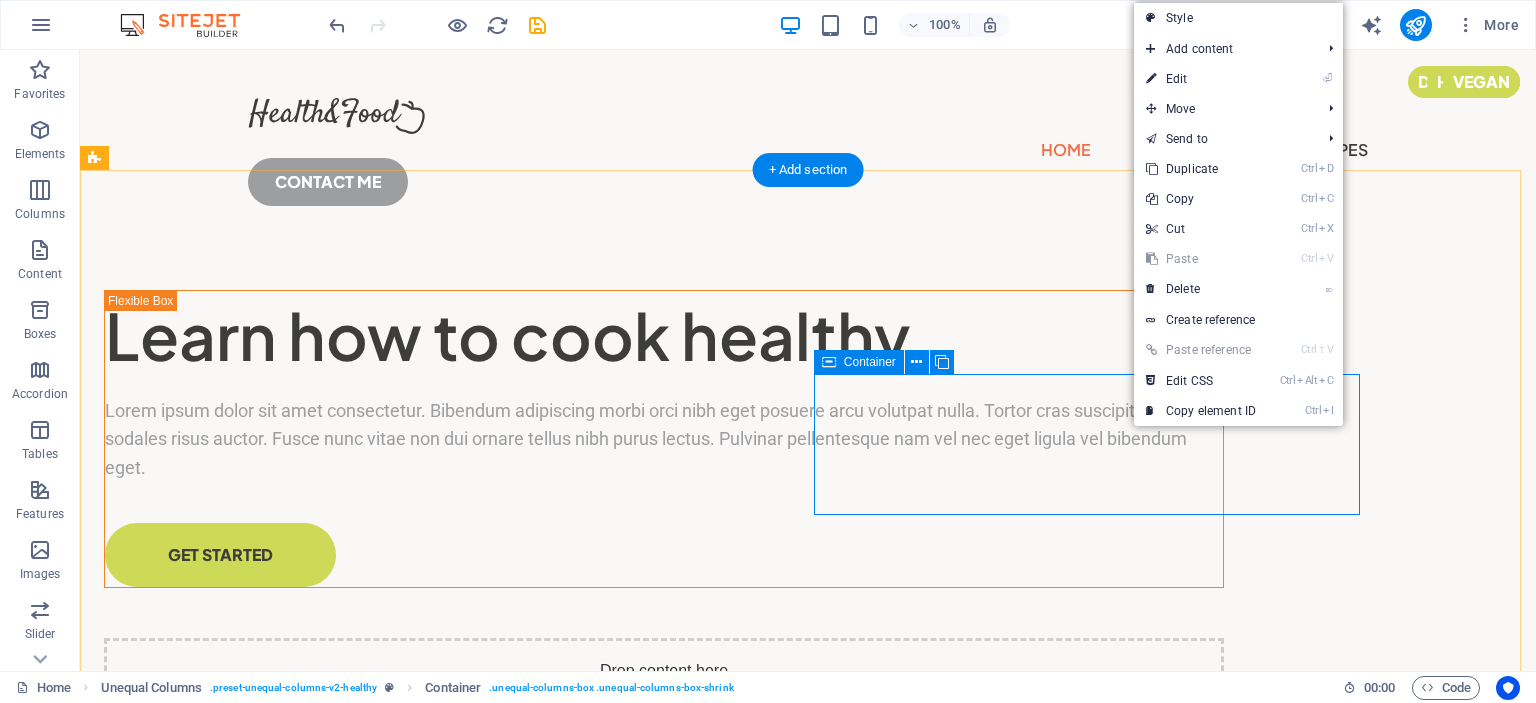 click on "Drop content here or  Add elements  Paste clipboard" at bounding box center (664, 709) 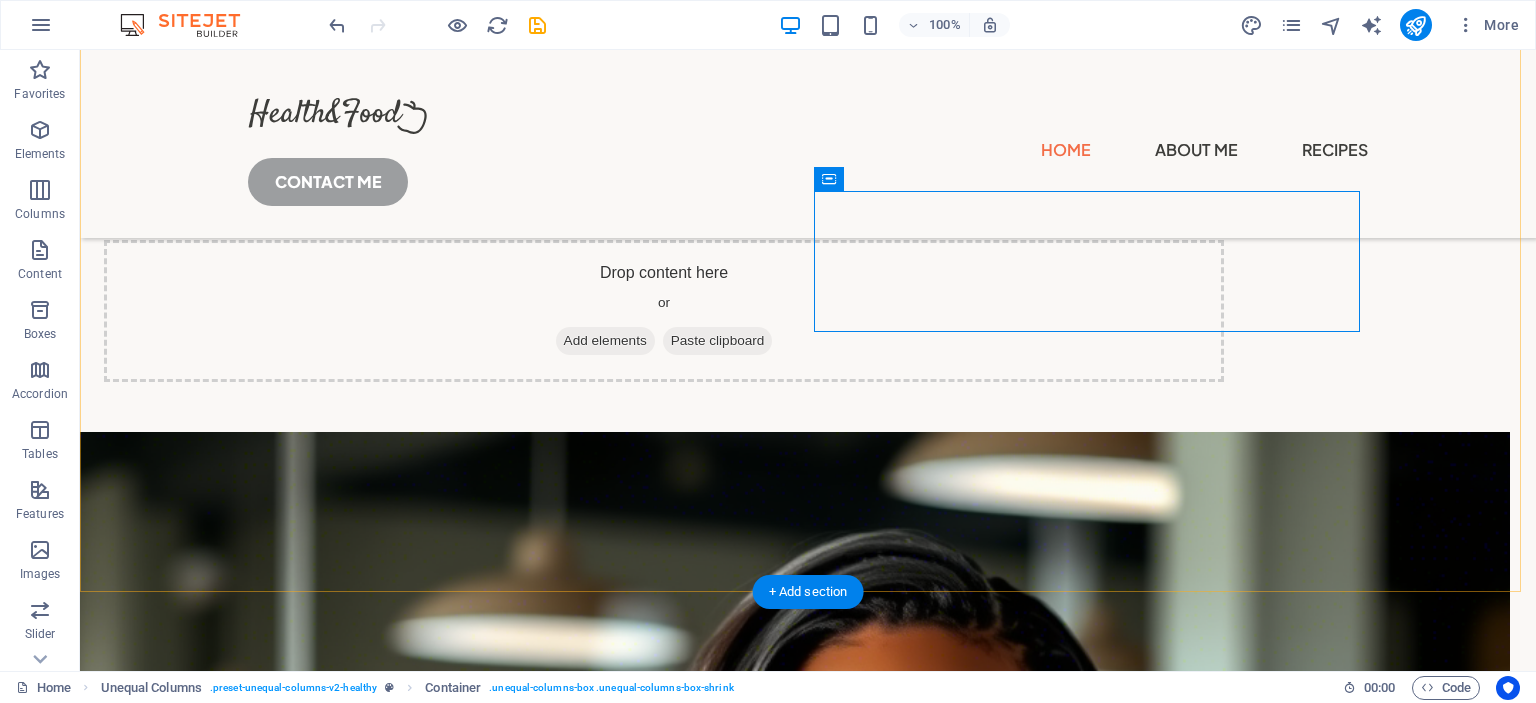 scroll, scrollTop: 370, scrollLeft: 0, axis: vertical 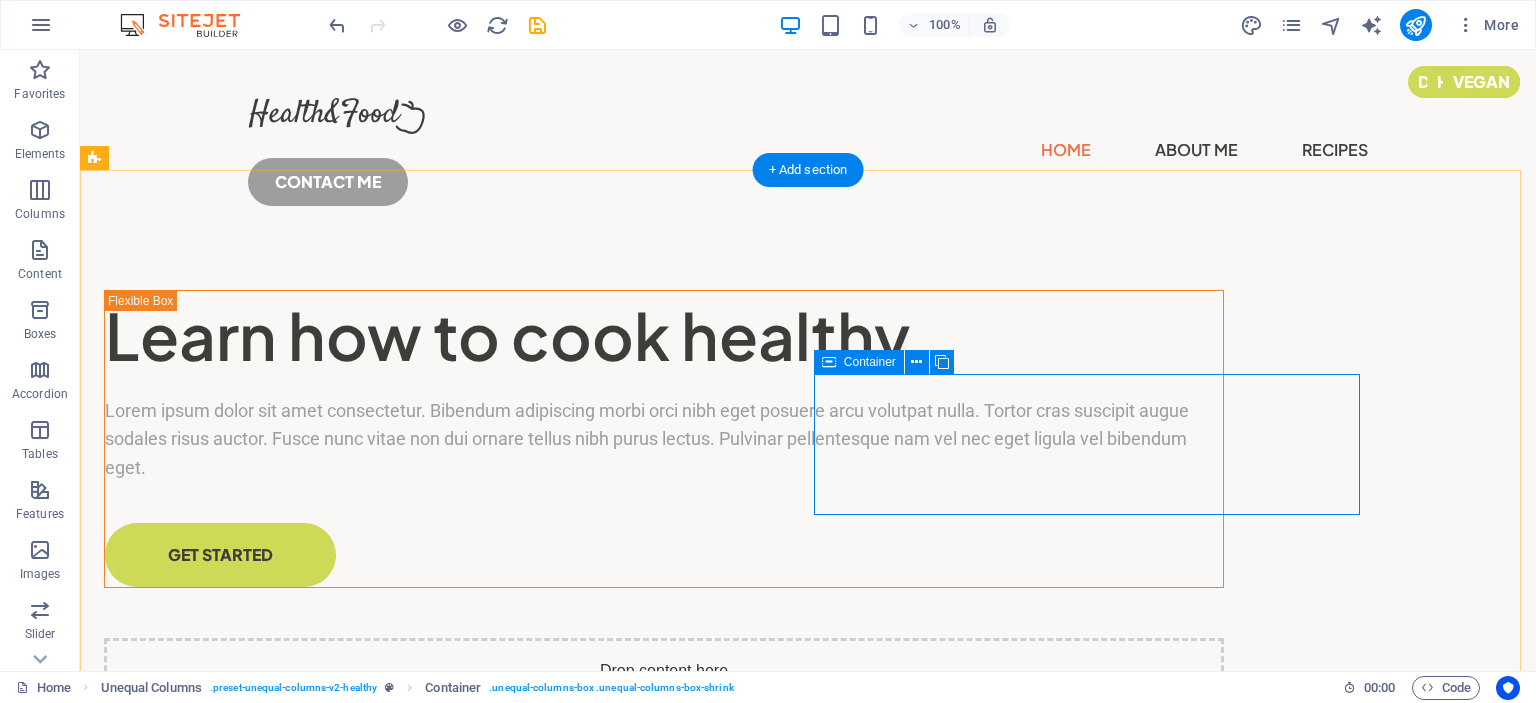 click on "Add elements" at bounding box center (605, 739) 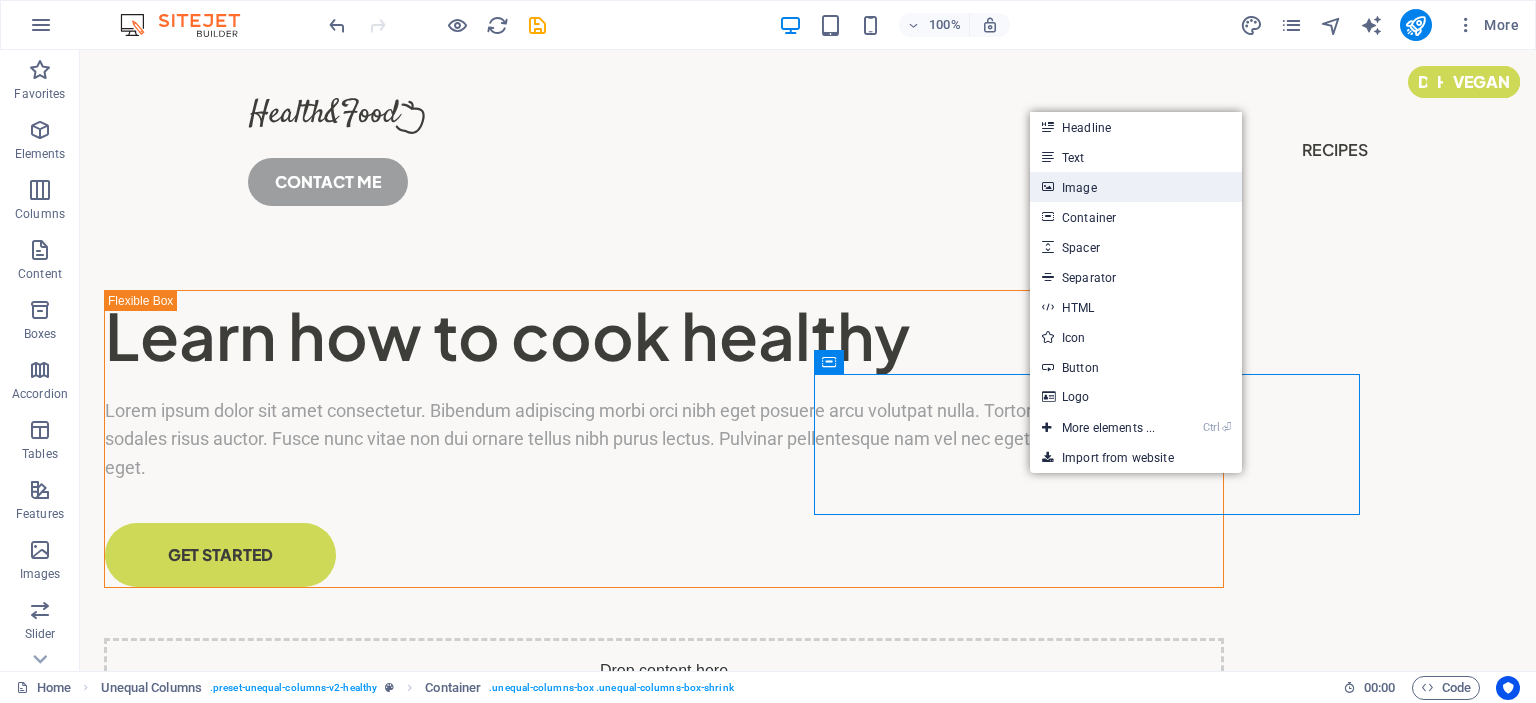 click on "Image" at bounding box center [1136, 187] 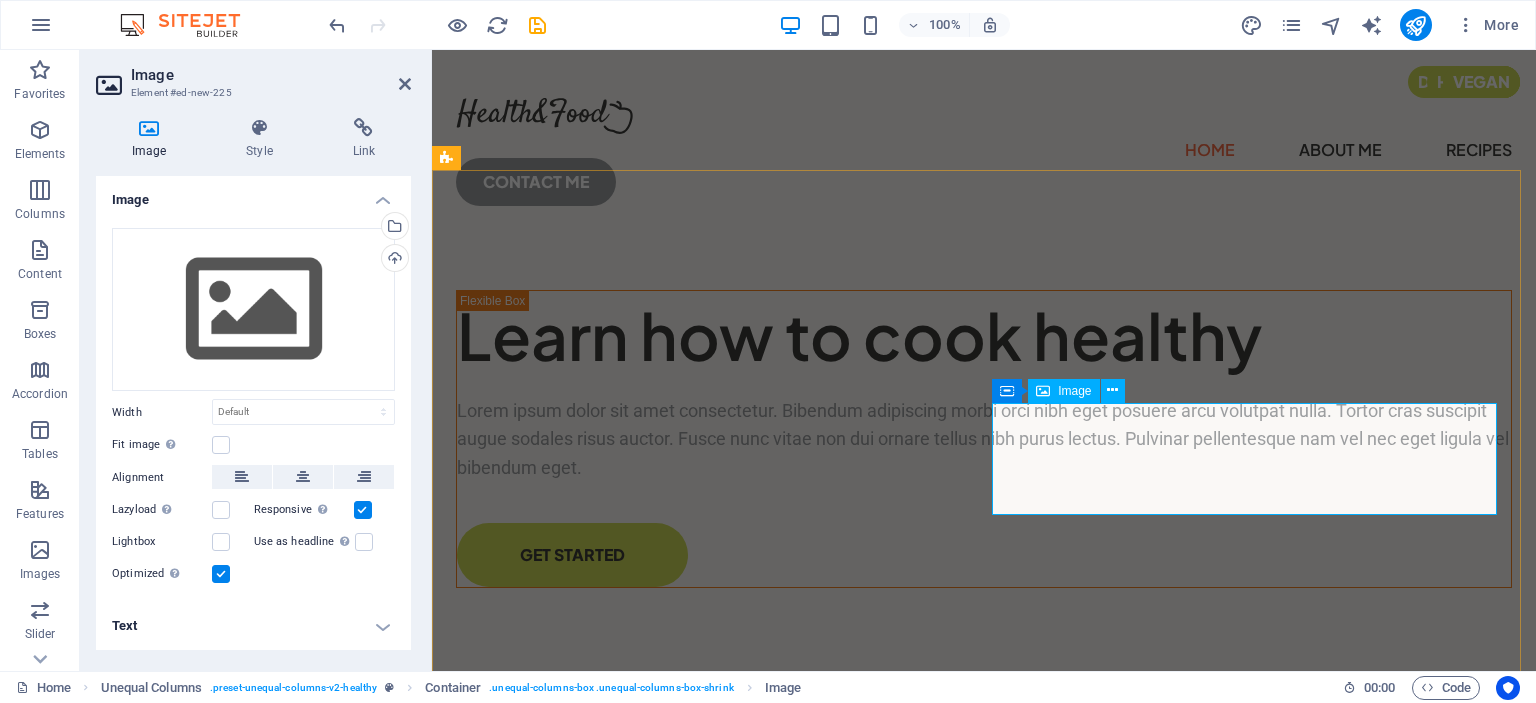 click at bounding box center (984, 750) 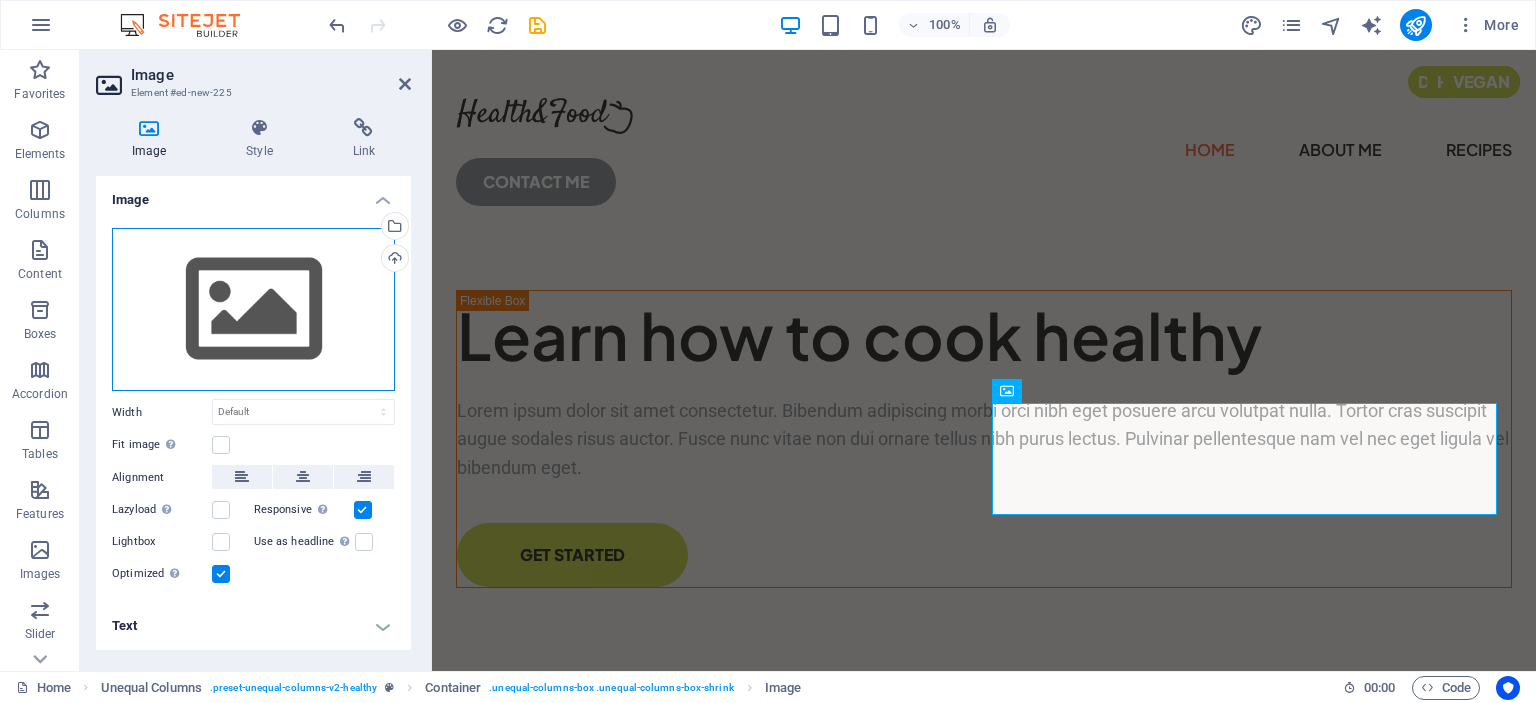 click on "Drag files here, click to choose files or select files from Files or our free stock photos & videos" at bounding box center [253, 310] 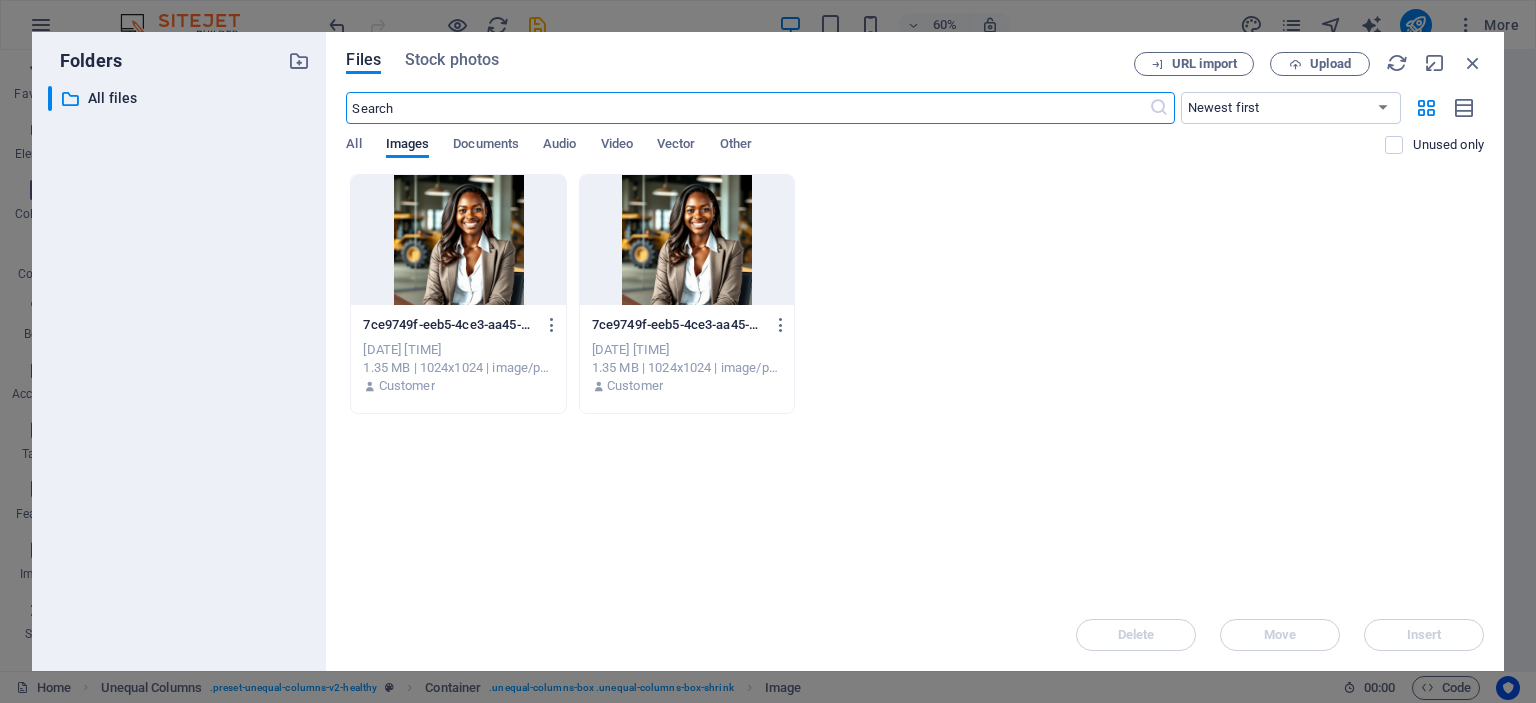 click at bounding box center [687, 240] 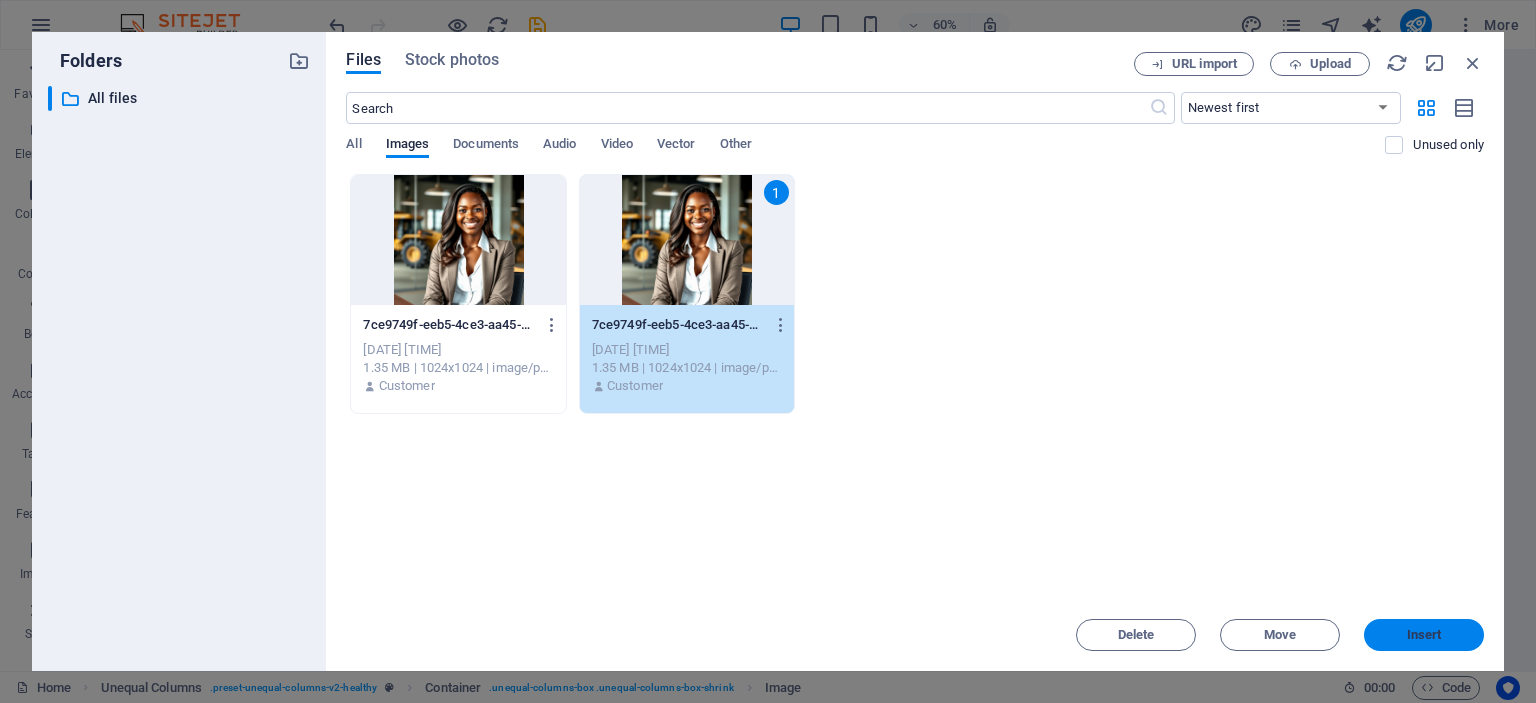 click on "Insert" at bounding box center [1424, 635] 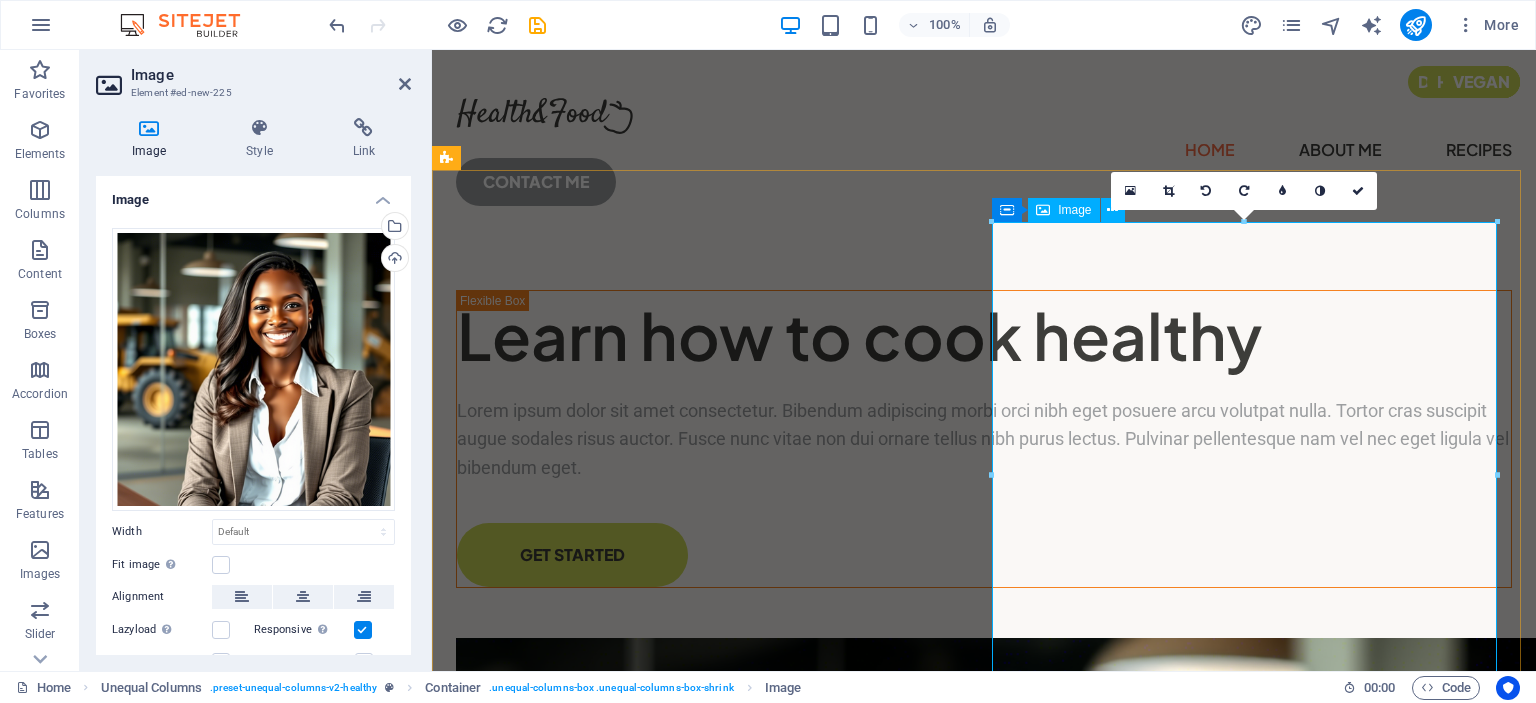 click at bounding box center (984, 1190) 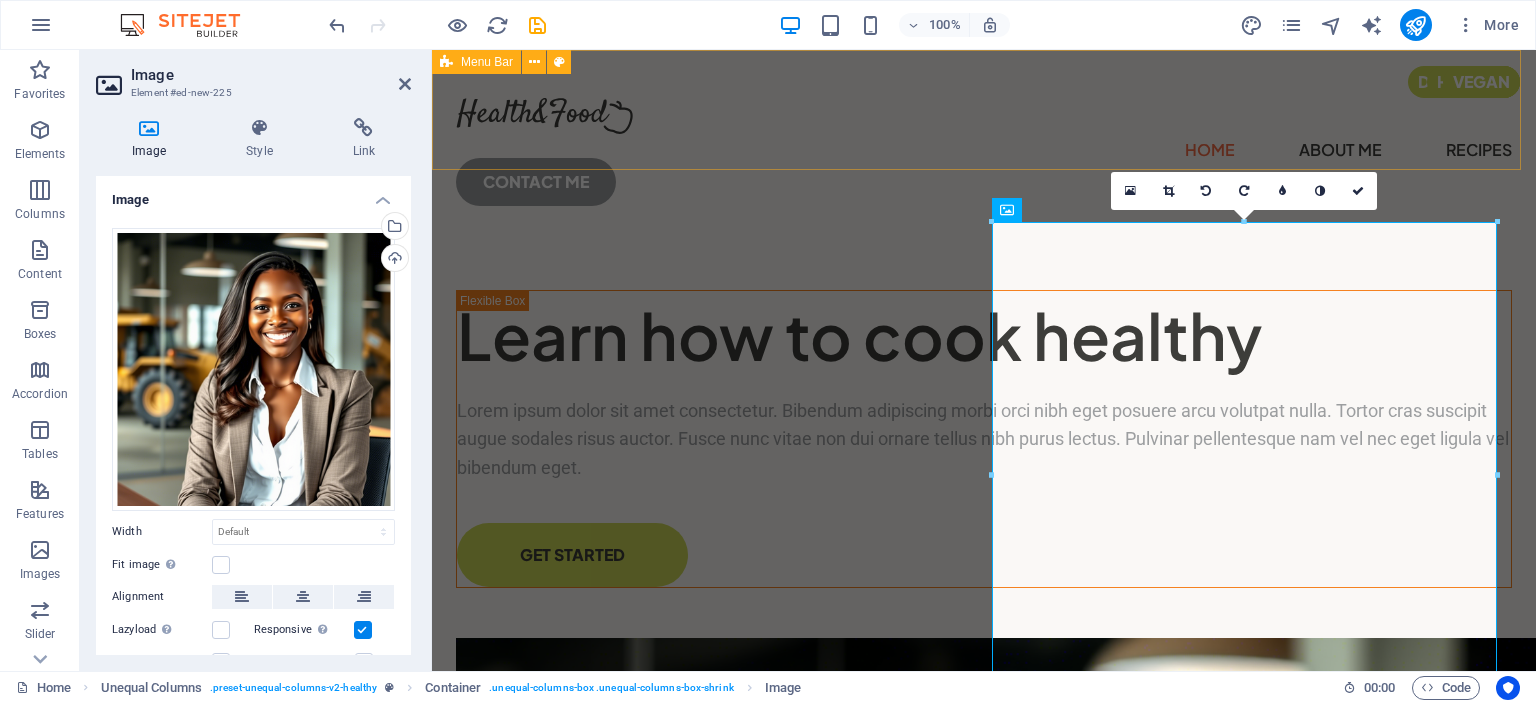 click on "Home About Me Recipes CONTACT ME" at bounding box center (984, 144) 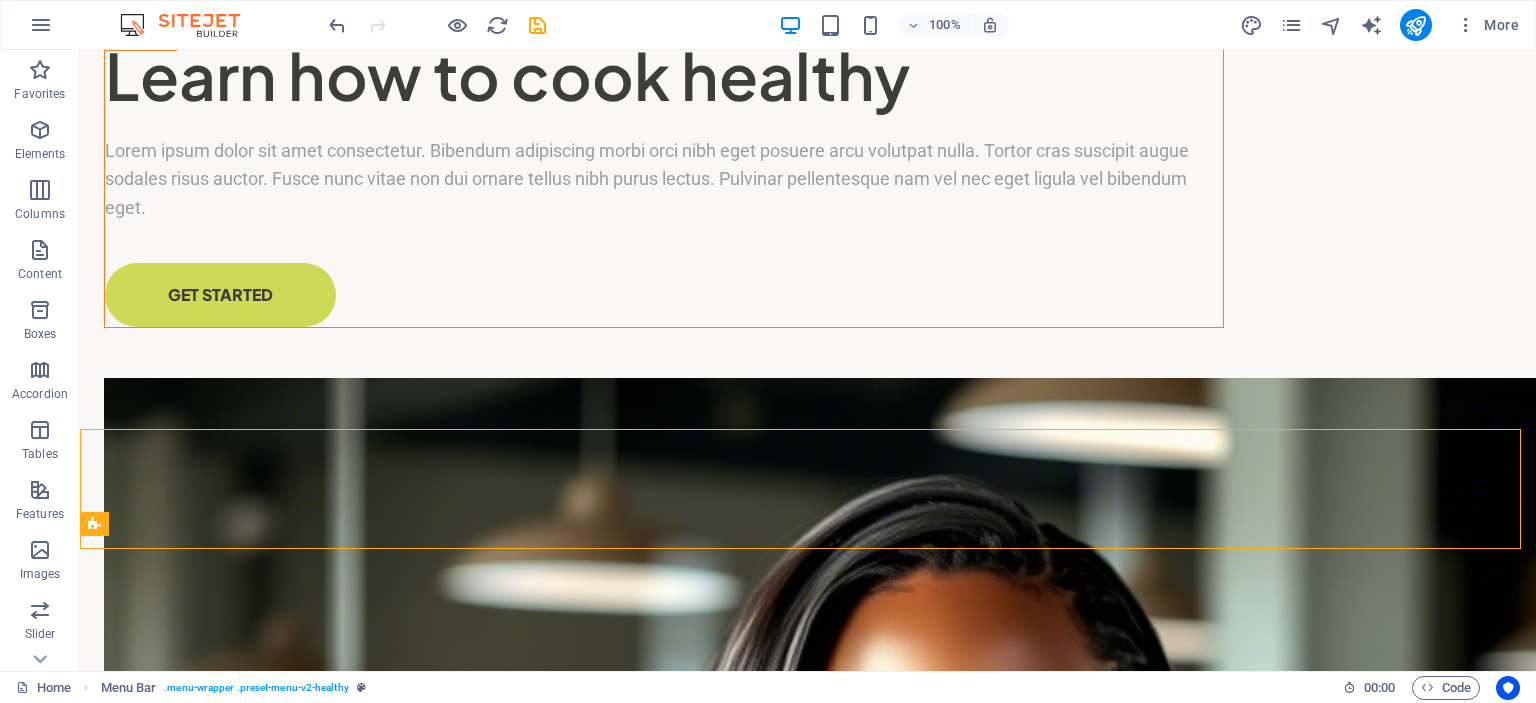 scroll, scrollTop: 0, scrollLeft: 0, axis: both 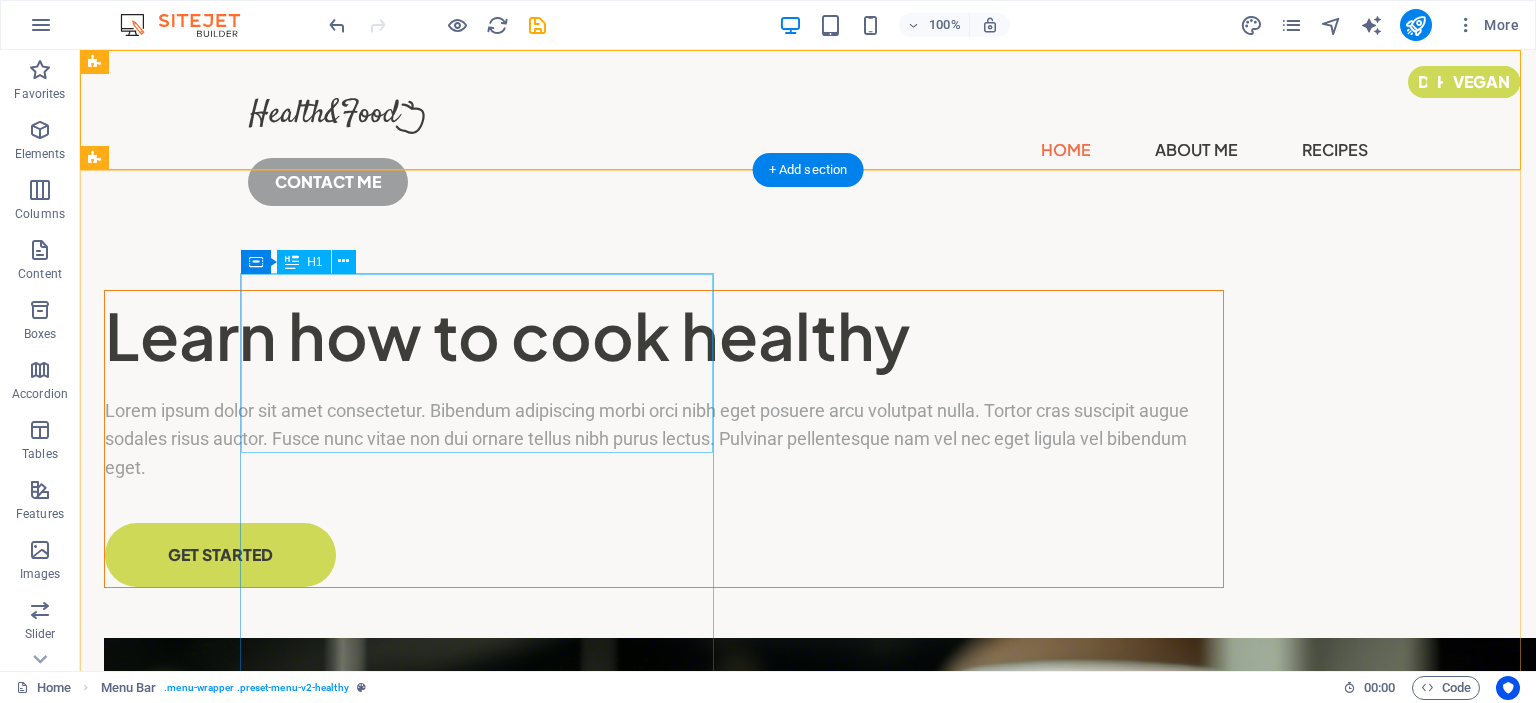 click on "Learn how to cook healthy" at bounding box center [664, 336] 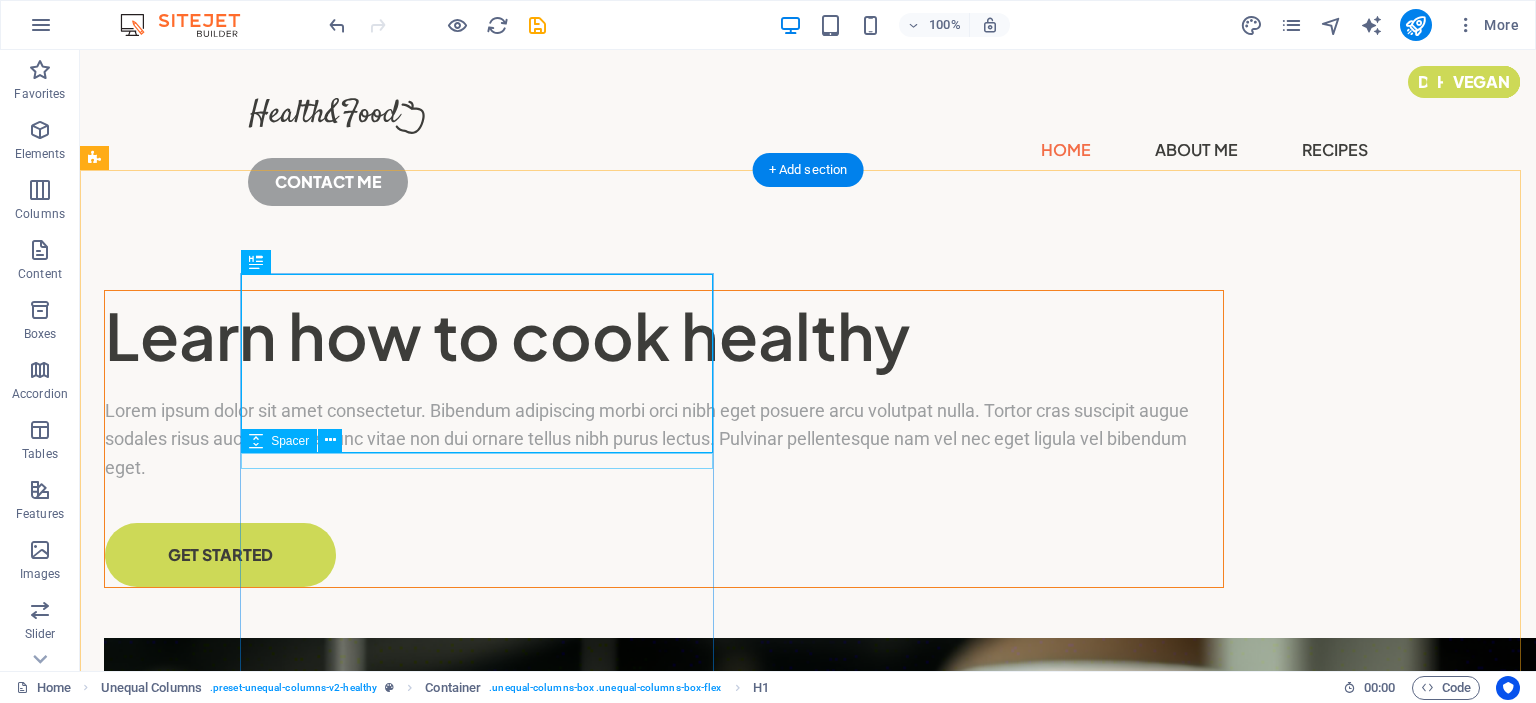 click at bounding box center [664, 389] 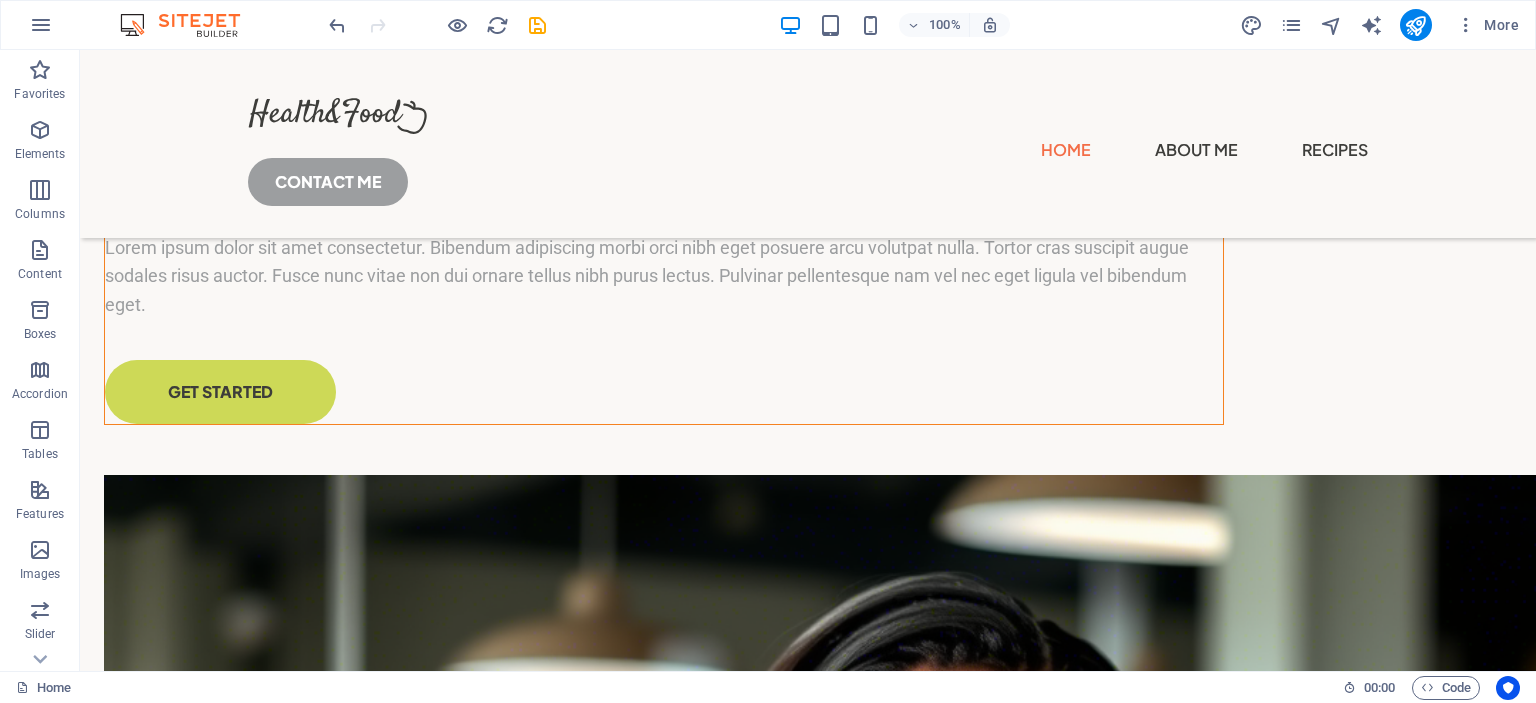 scroll, scrollTop: 0, scrollLeft: 0, axis: both 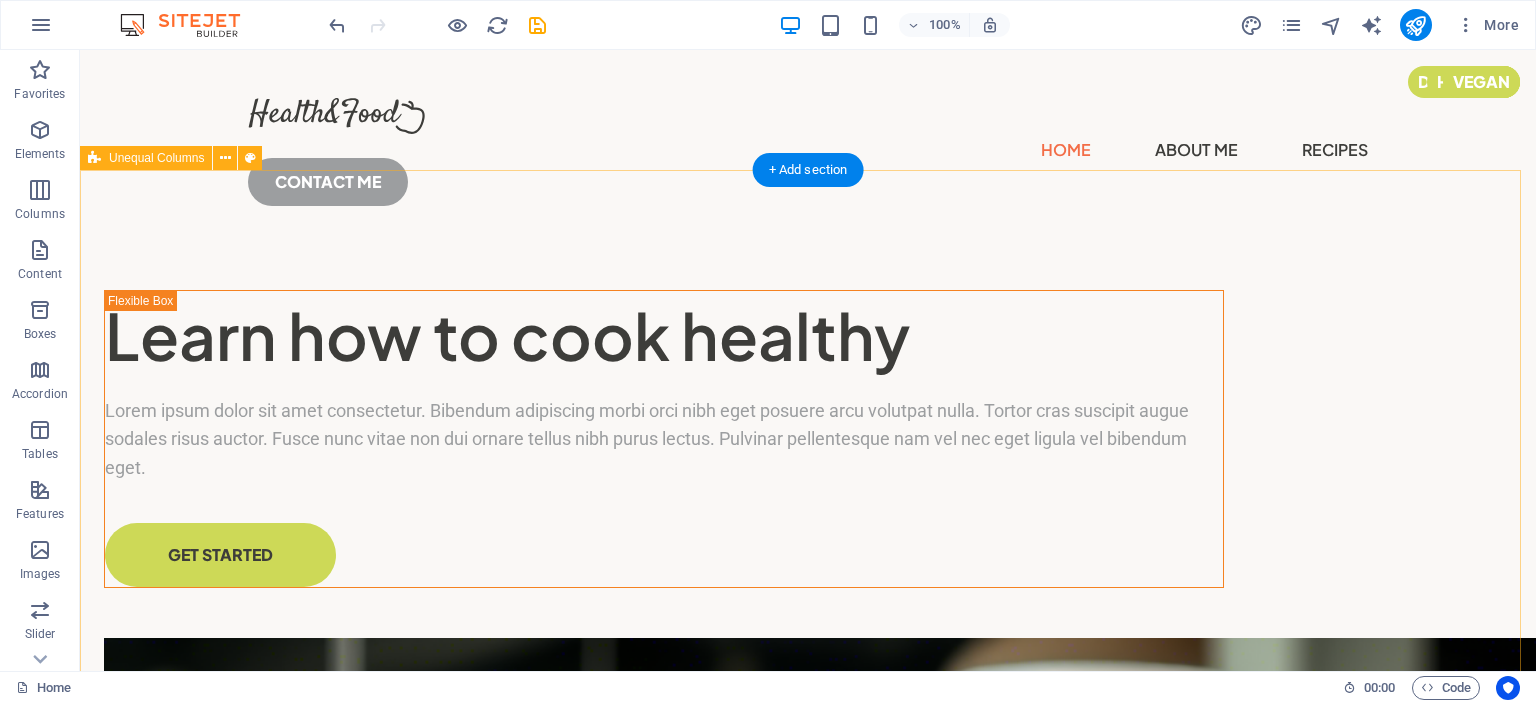 click on "Learn how to cook healthy Lorem ipsum dolor sit amet consectetur. Bibendum adipiscing morbi orci nibh eget posuere arcu volutpat nulla. Tortor cras suscipit augue sodales risus auctor. Fusce nunc vitae non dui ornare tellus nibh purus lectus. Pulvinar pellentesque nam vel nec eget ligula vel bibendum eget. GET STARTED" at bounding box center [808, 1934] 